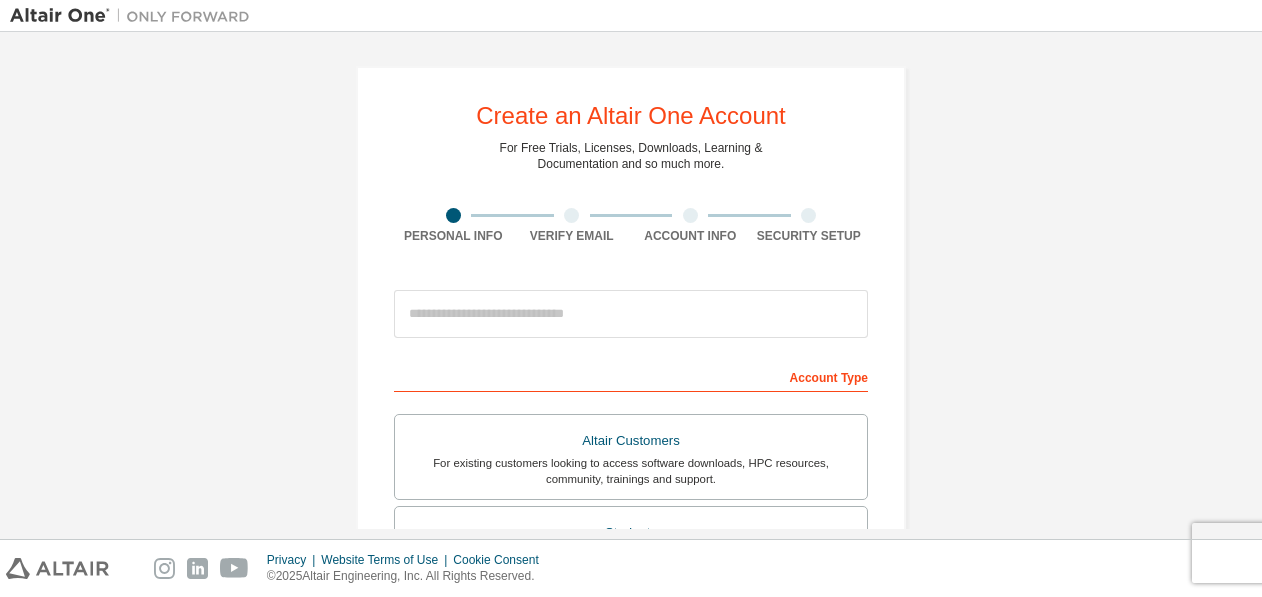 scroll, scrollTop: 0, scrollLeft: 0, axis: both 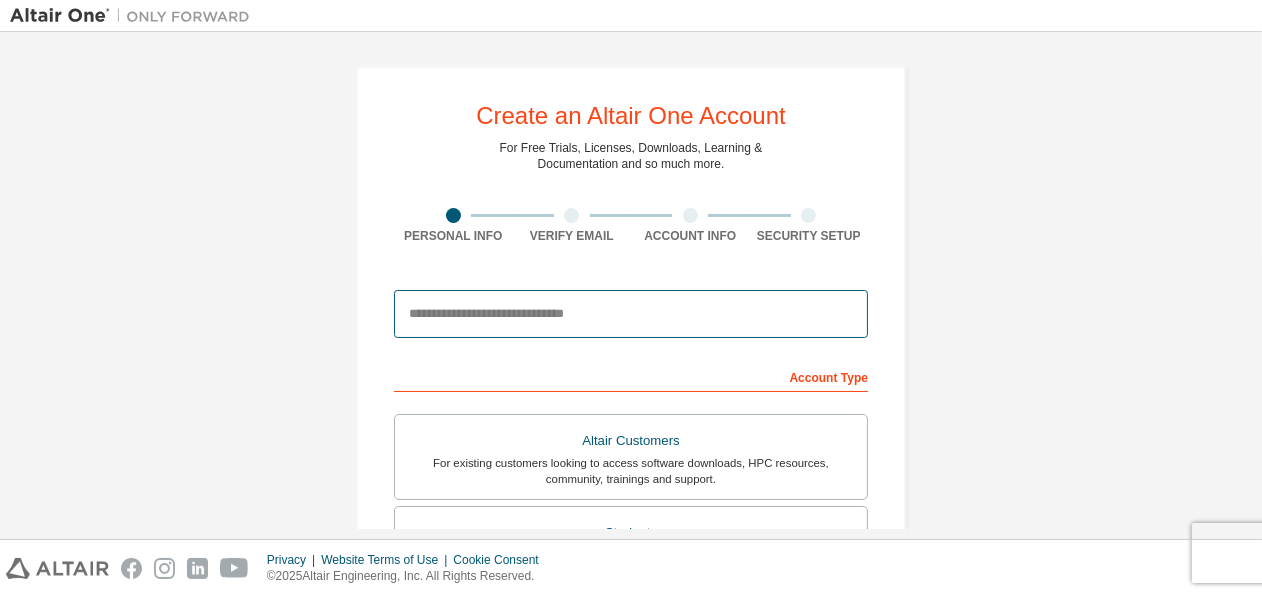 click at bounding box center [631, 314] 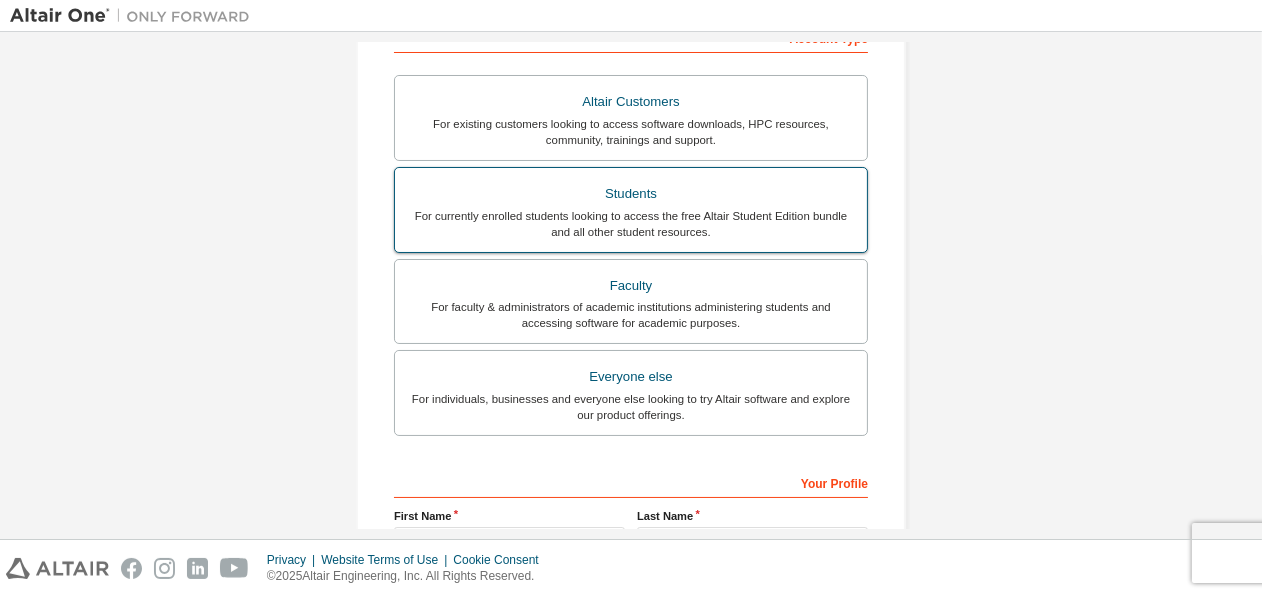 scroll, scrollTop: 372, scrollLeft: 0, axis: vertical 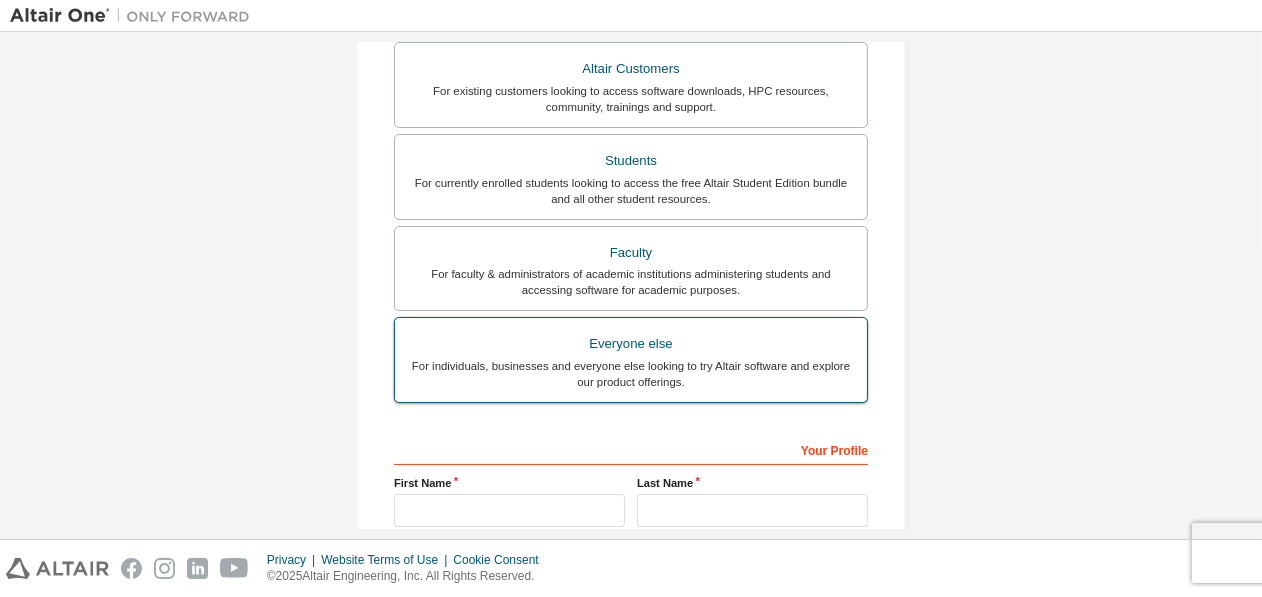 click on "Everyone else" at bounding box center (631, 344) 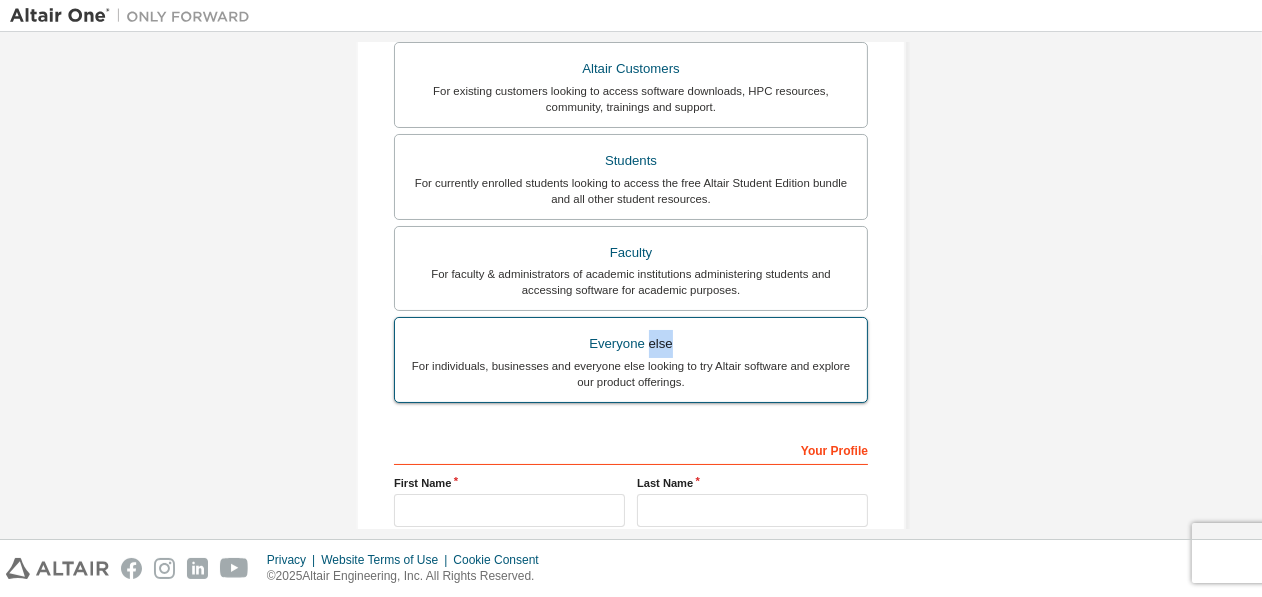 click on "Everyone else" at bounding box center (631, 344) 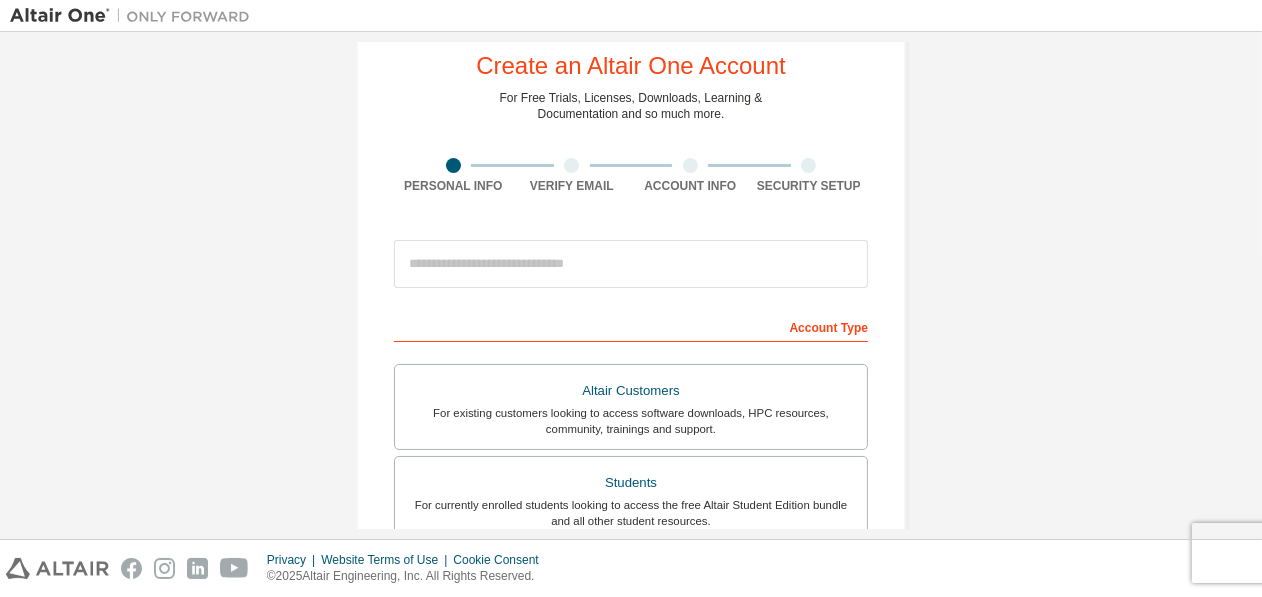 scroll, scrollTop: 0, scrollLeft: 0, axis: both 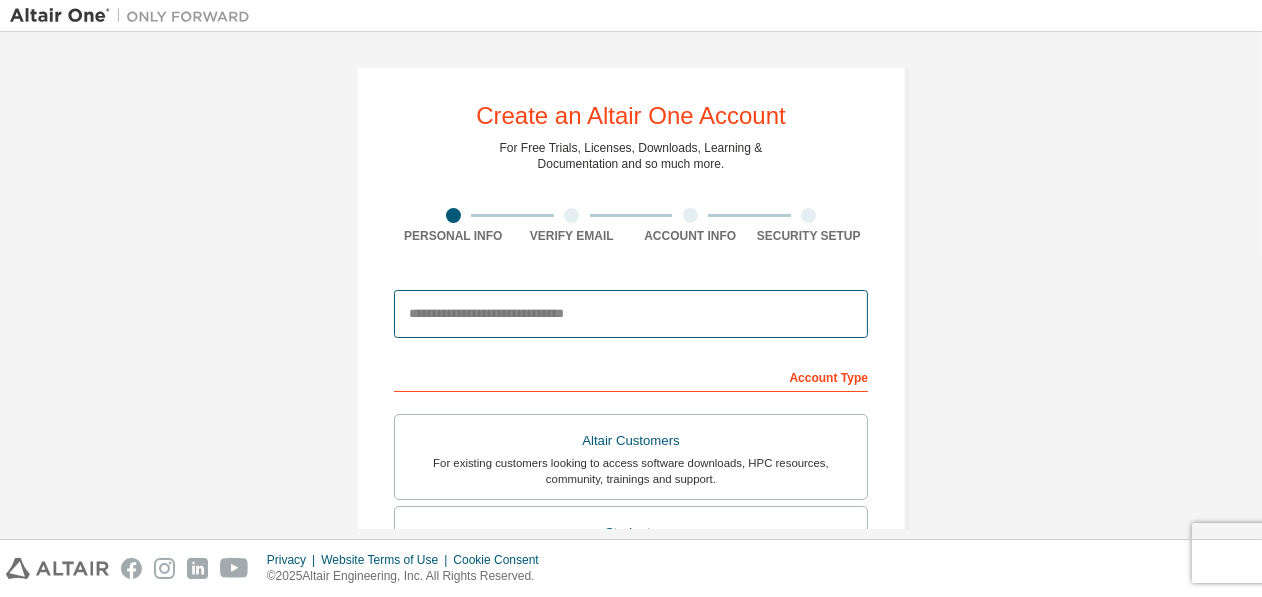 drag, startPoint x: 660, startPoint y: 346, endPoint x: 503, endPoint y: 295, distance: 165.07574 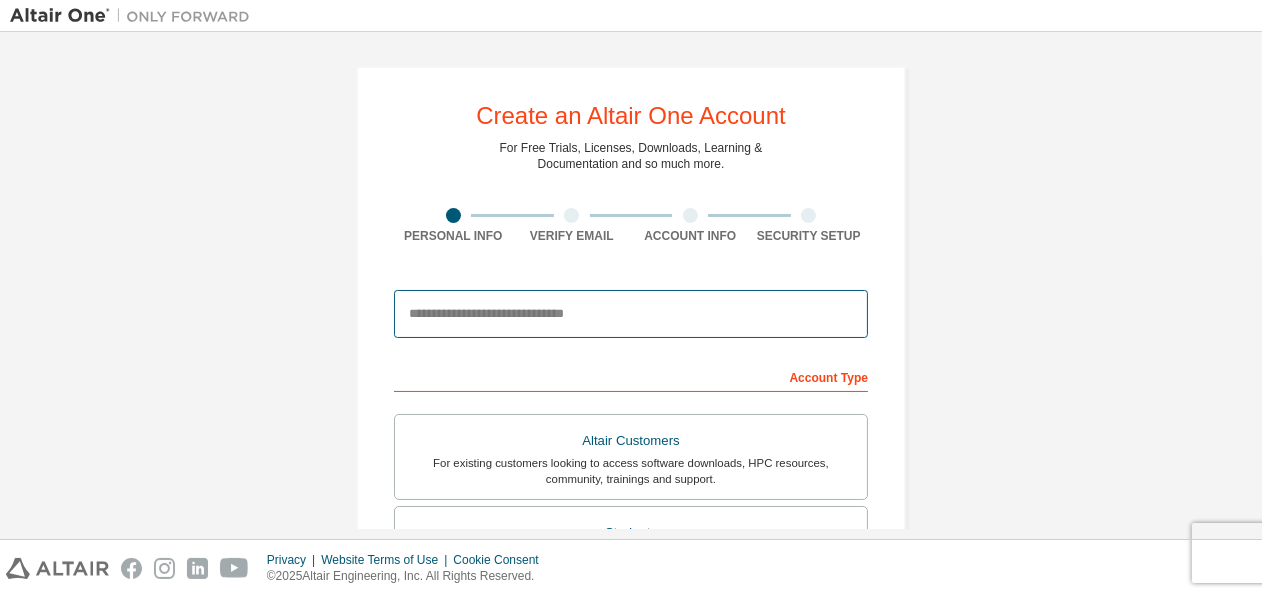 type on "**********" 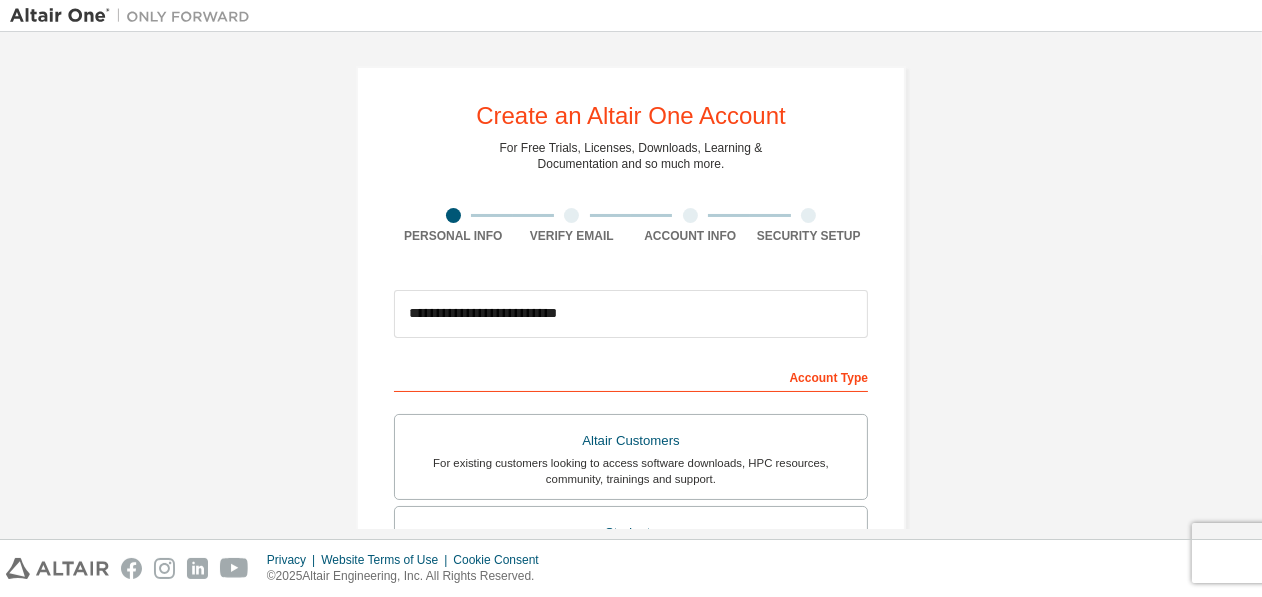 type on "******" 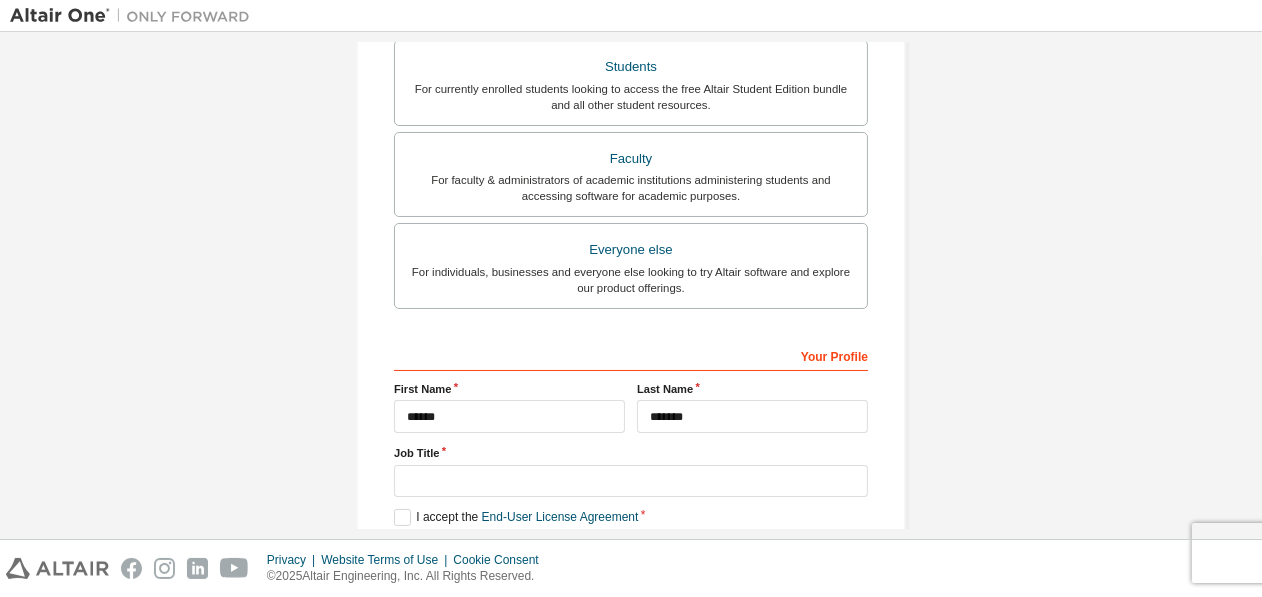 scroll, scrollTop: 566, scrollLeft: 0, axis: vertical 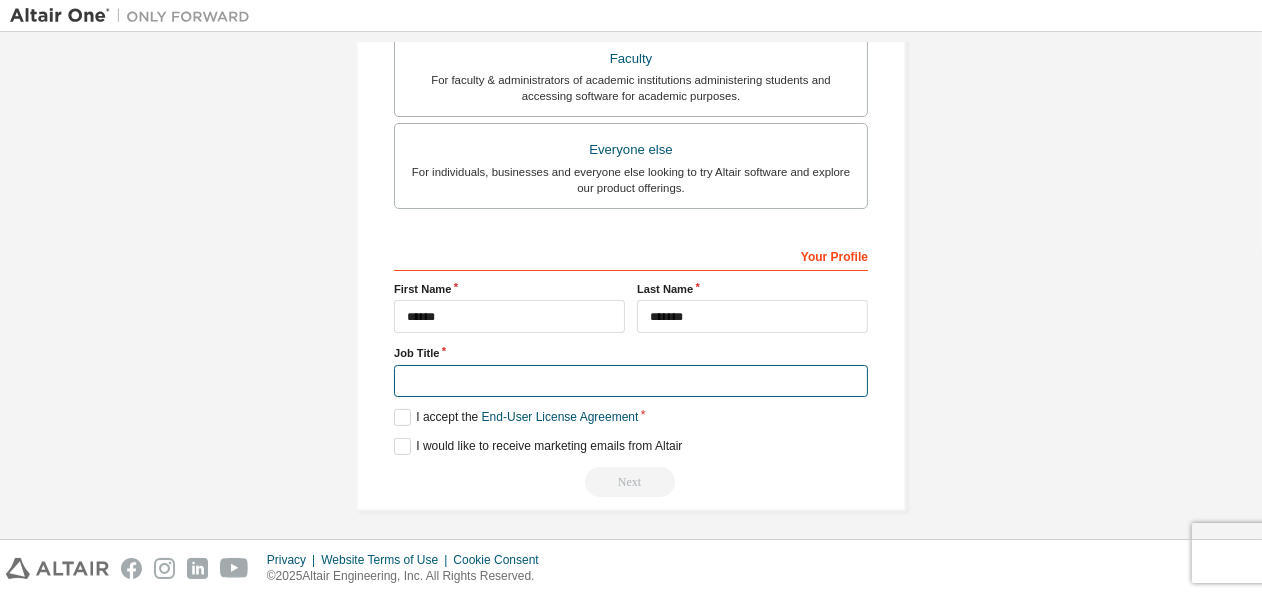 click at bounding box center (631, 381) 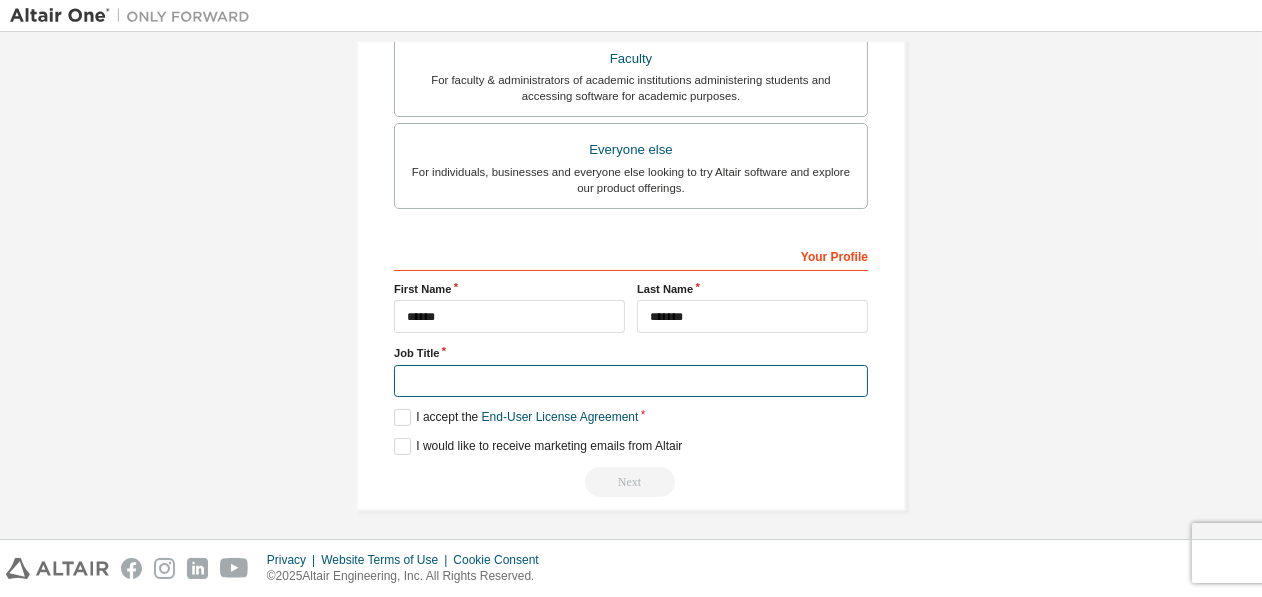 type on "*******" 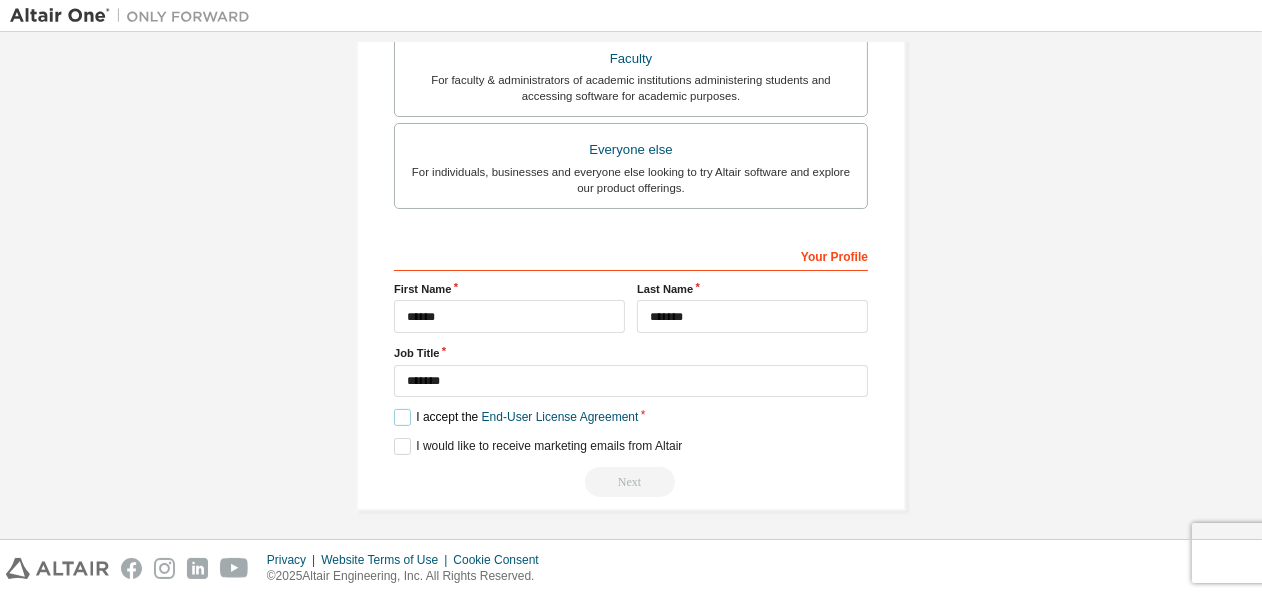 click on "I accept the    End-User License Agreement" at bounding box center (516, 417) 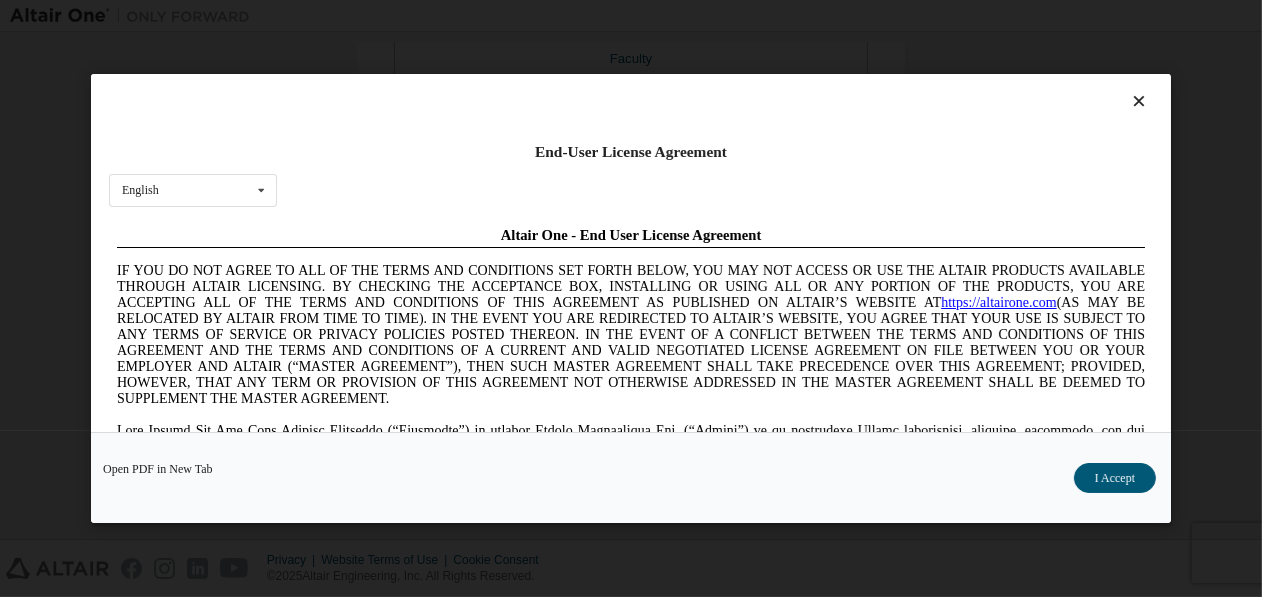 scroll, scrollTop: 0, scrollLeft: 0, axis: both 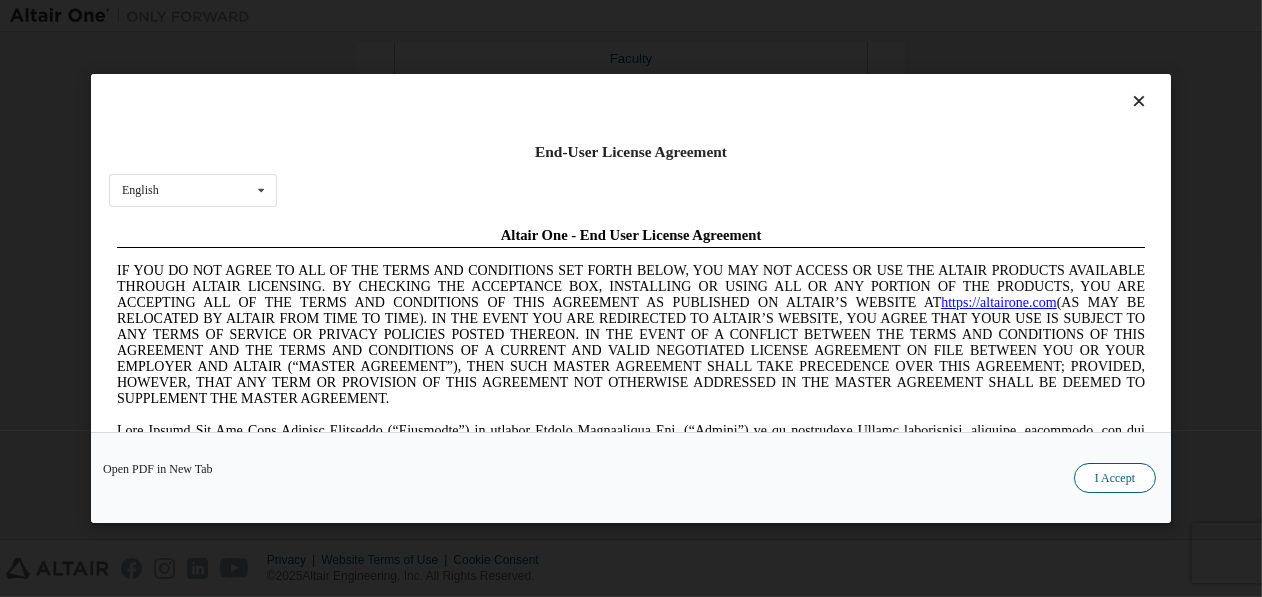 click on "I Accept" at bounding box center [1115, 478] 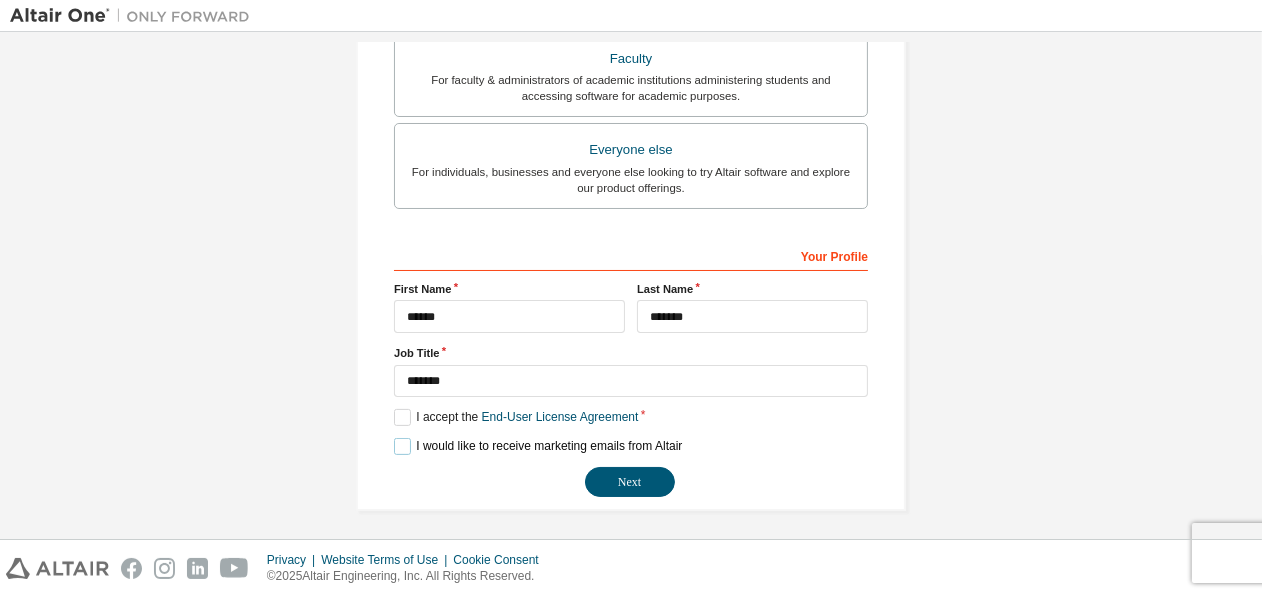 click on "I would like to receive marketing emails from Altair" at bounding box center (538, 446) 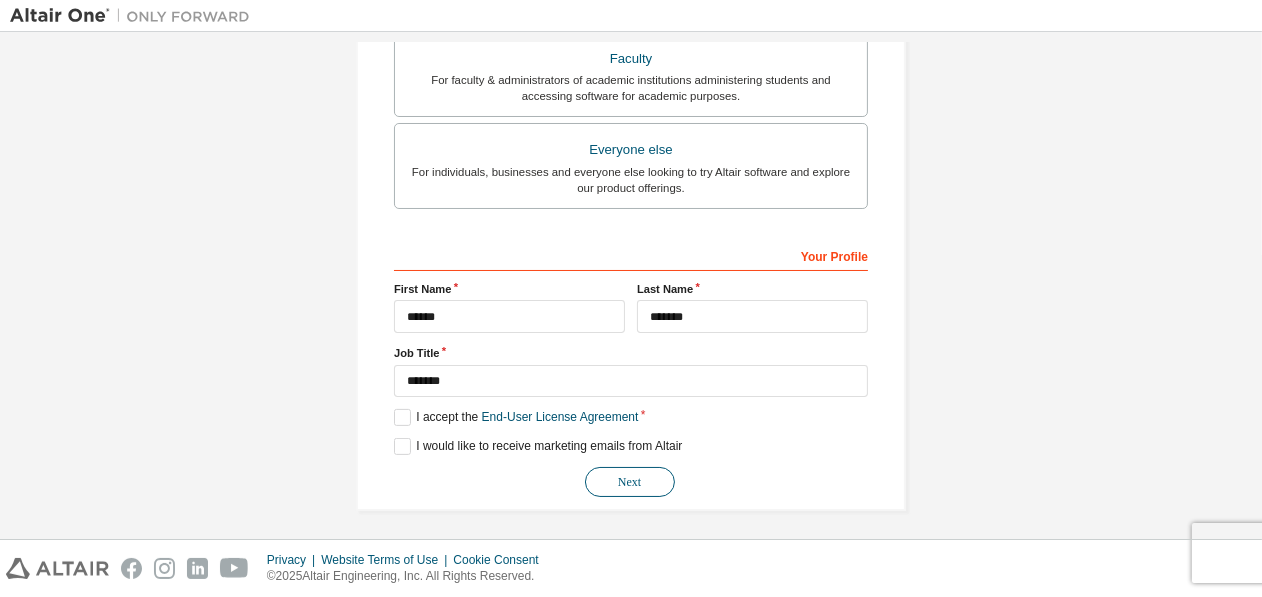 click on "Next" at bounding box center [630, 482] 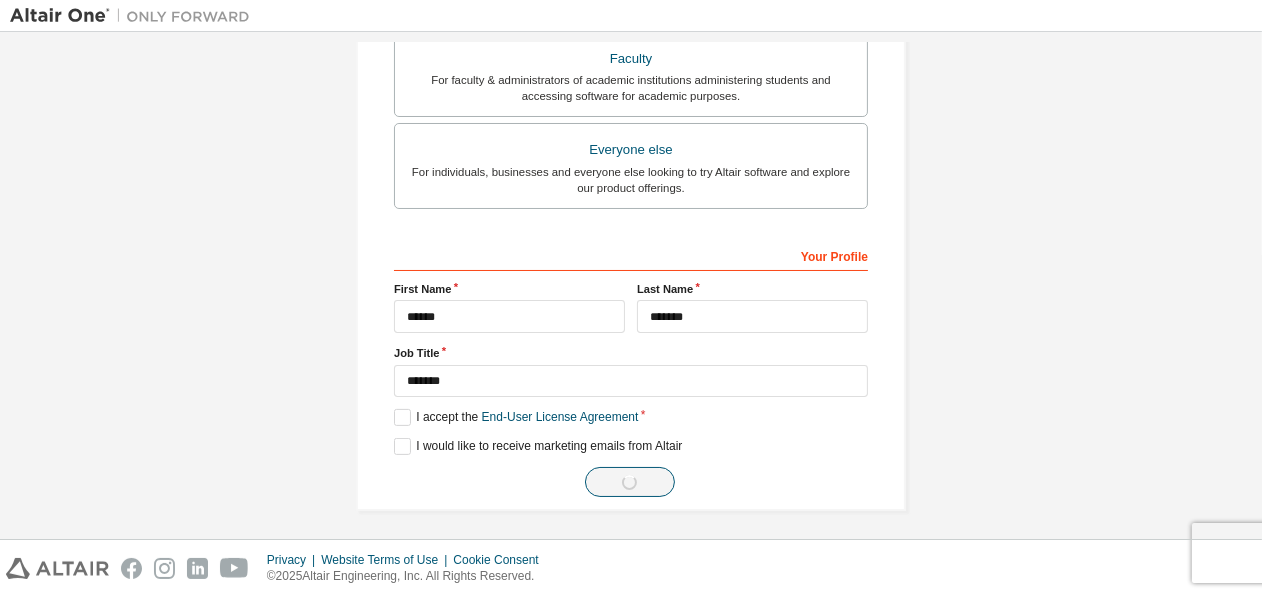 scroll, scrollTop: 0, scrollLeft: 0, axis: both 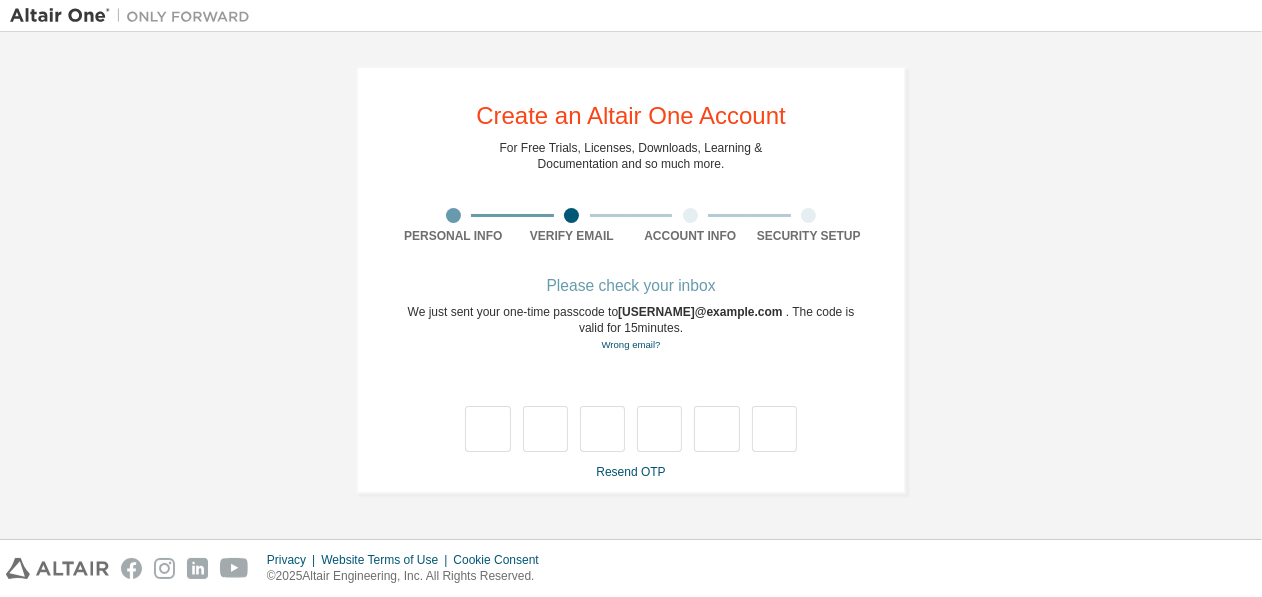 type on "*" 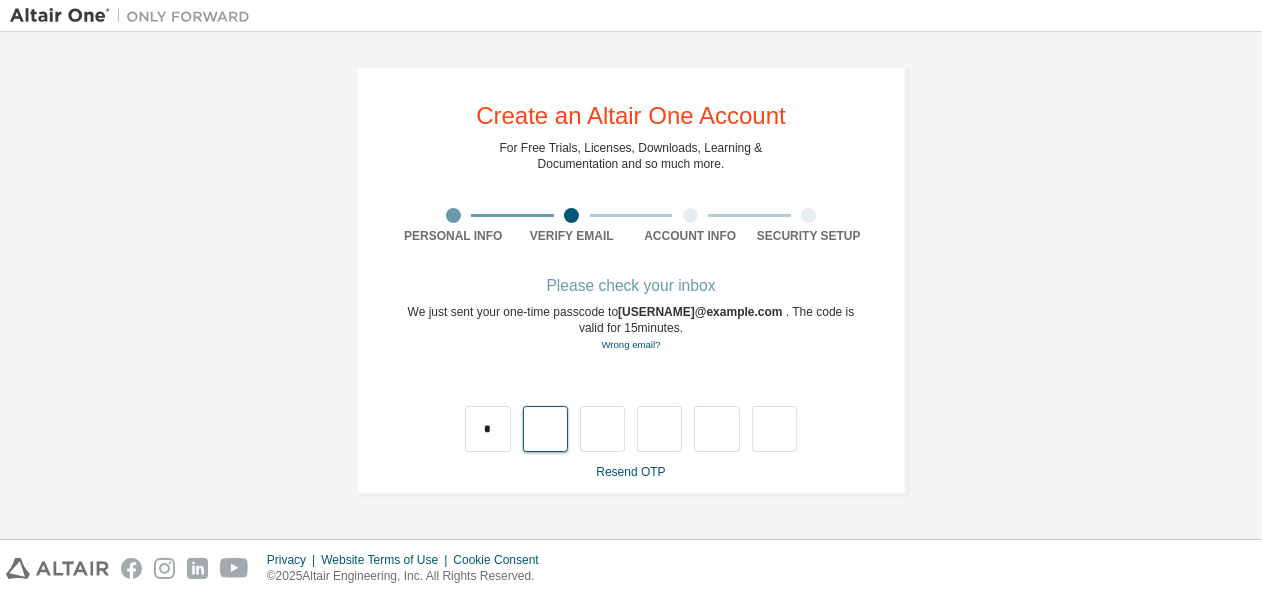 type on "*" 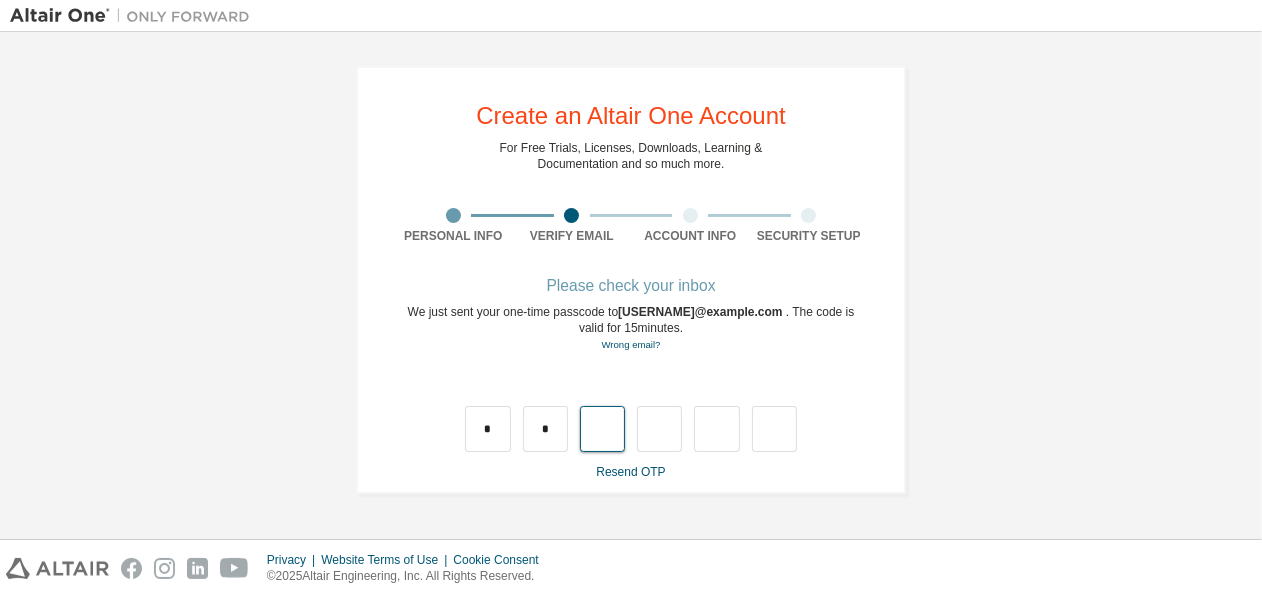 type on "*" 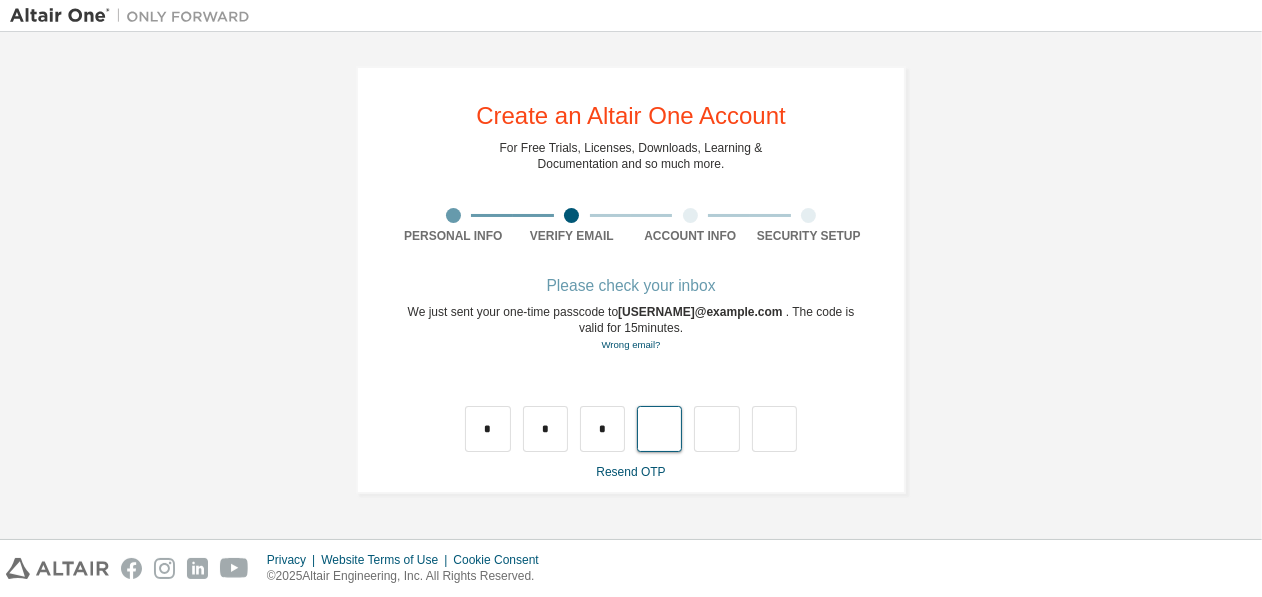 type on "*" 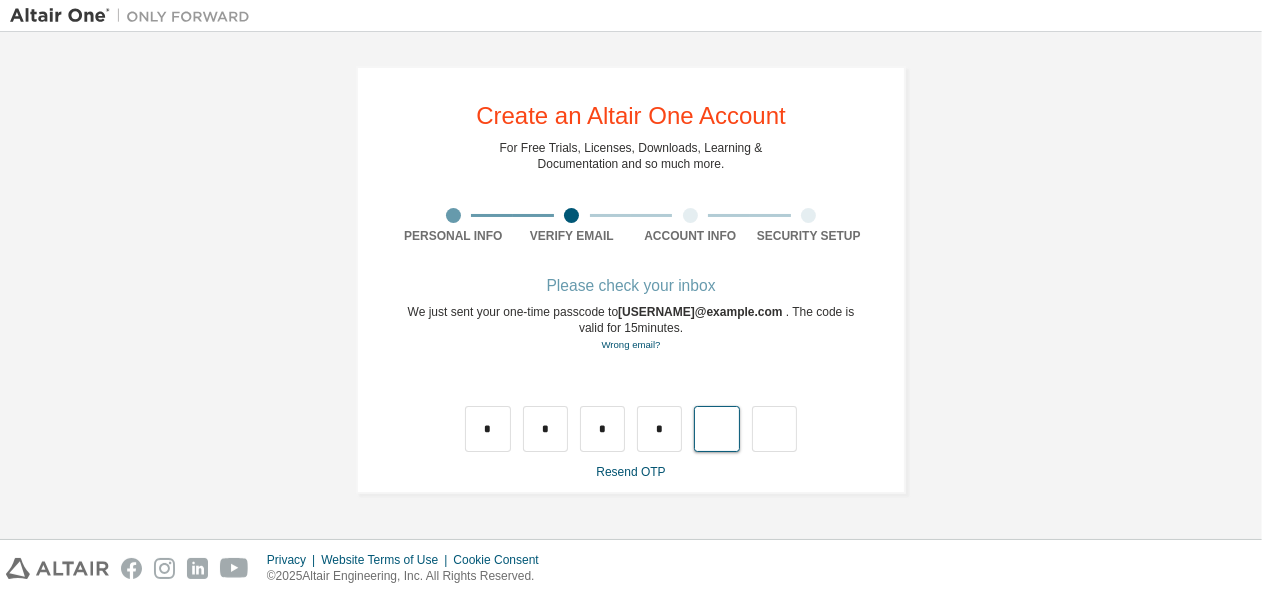 type on "*" 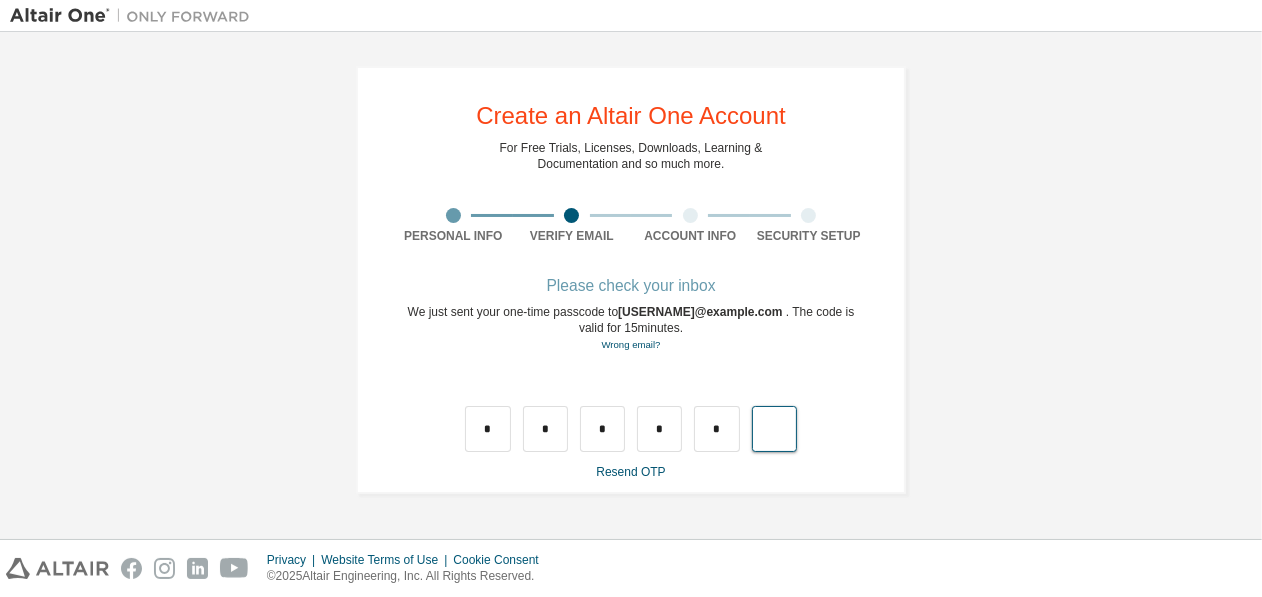 type on "*" 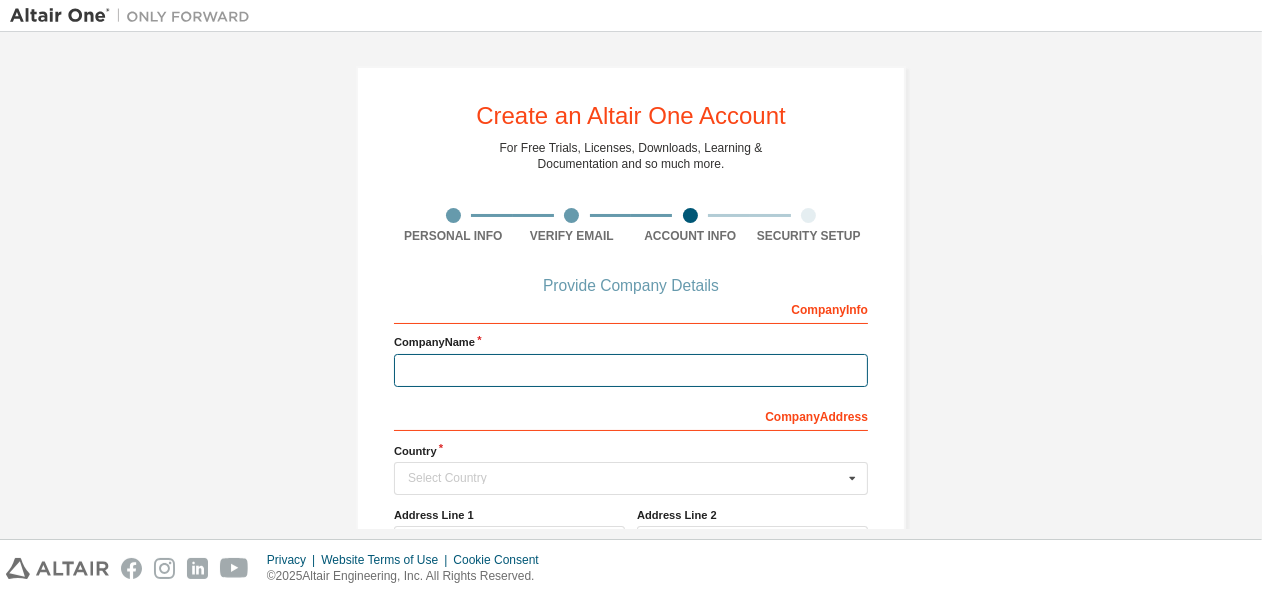 click at bounding box center (631, 370) 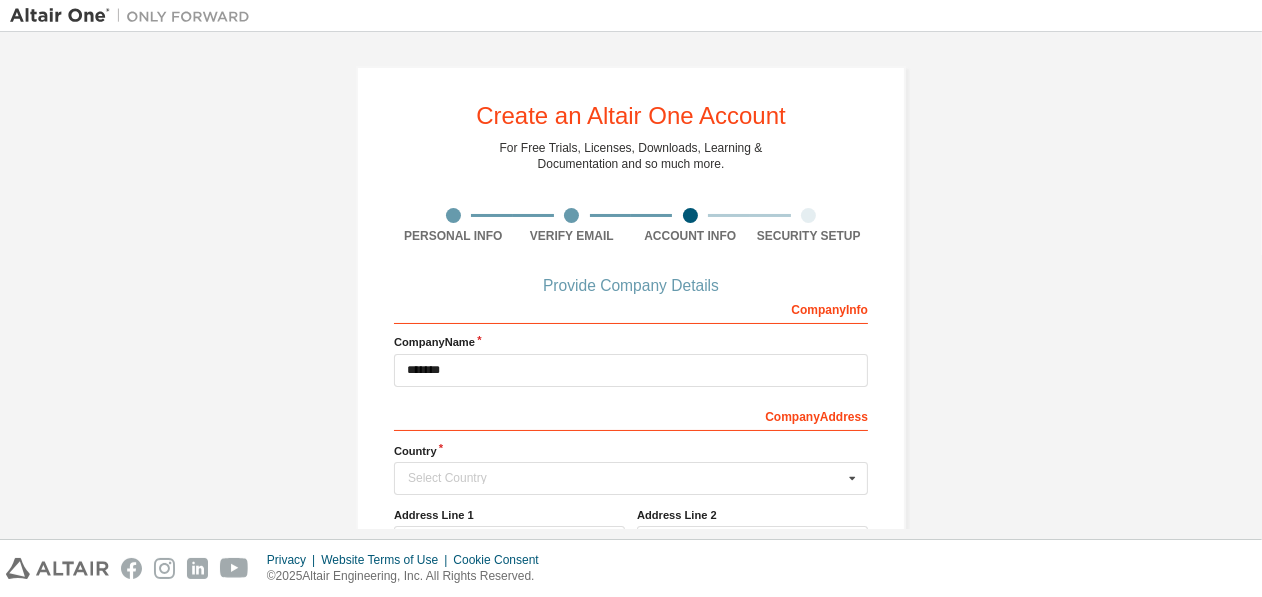 type 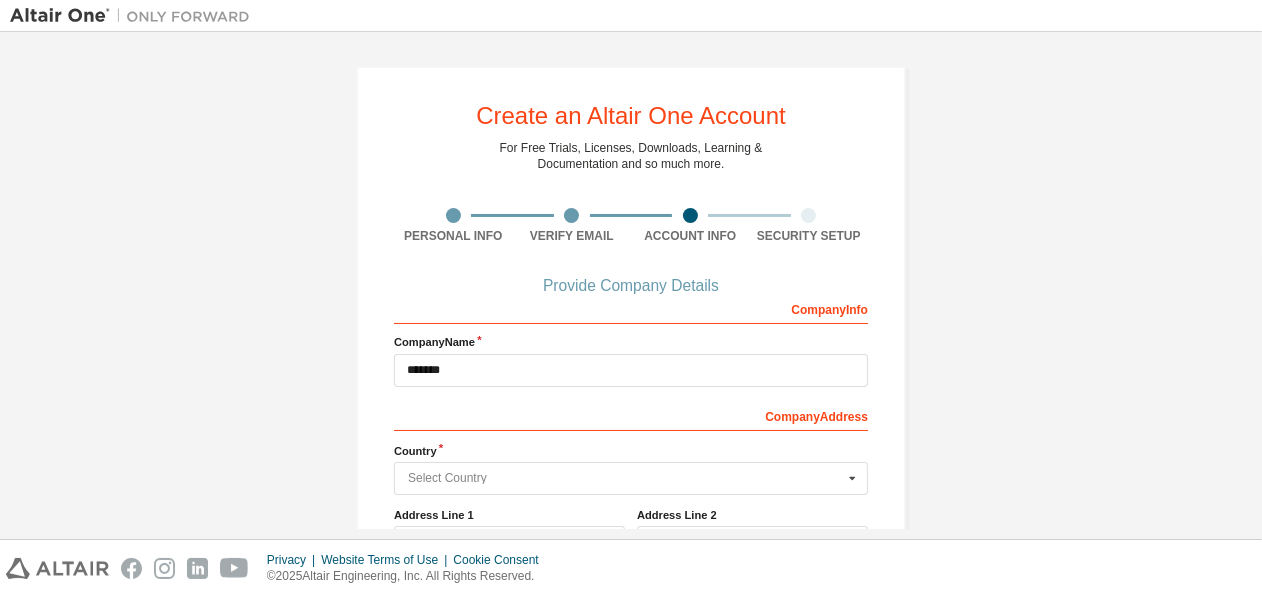 type on "*****" 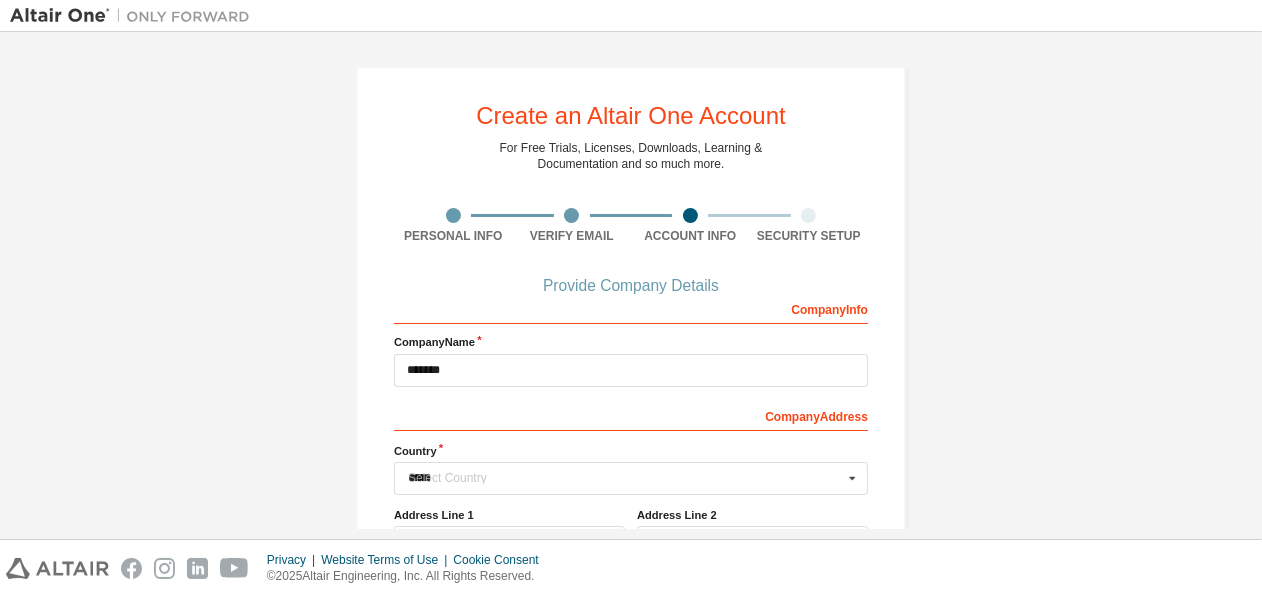 type on "******" 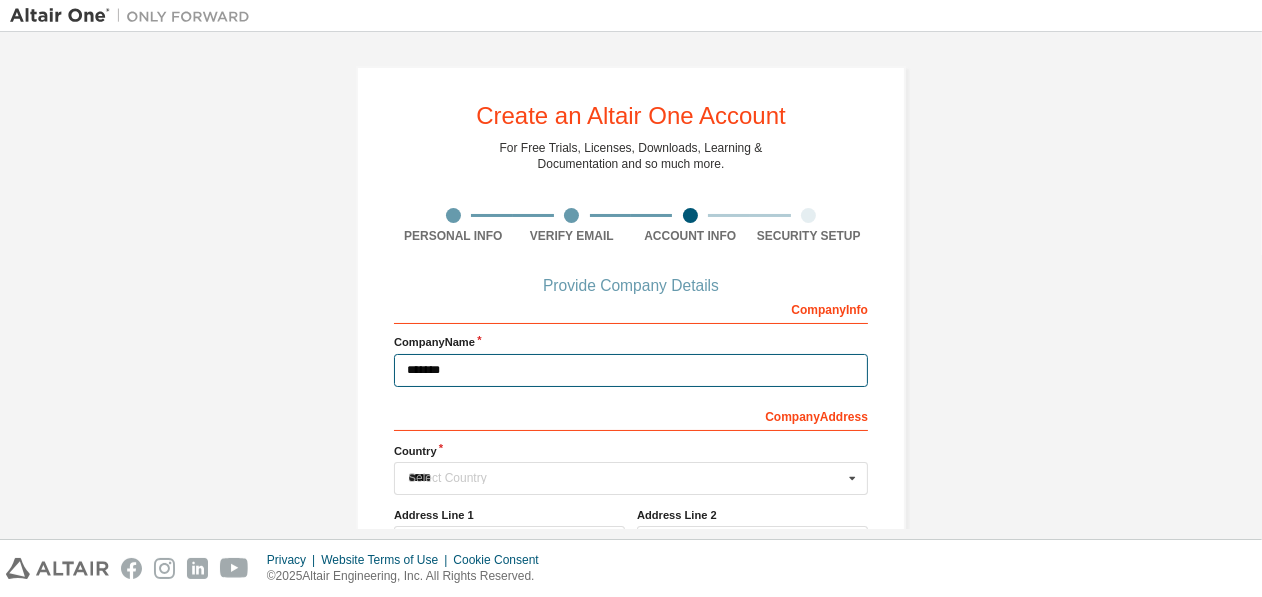 type 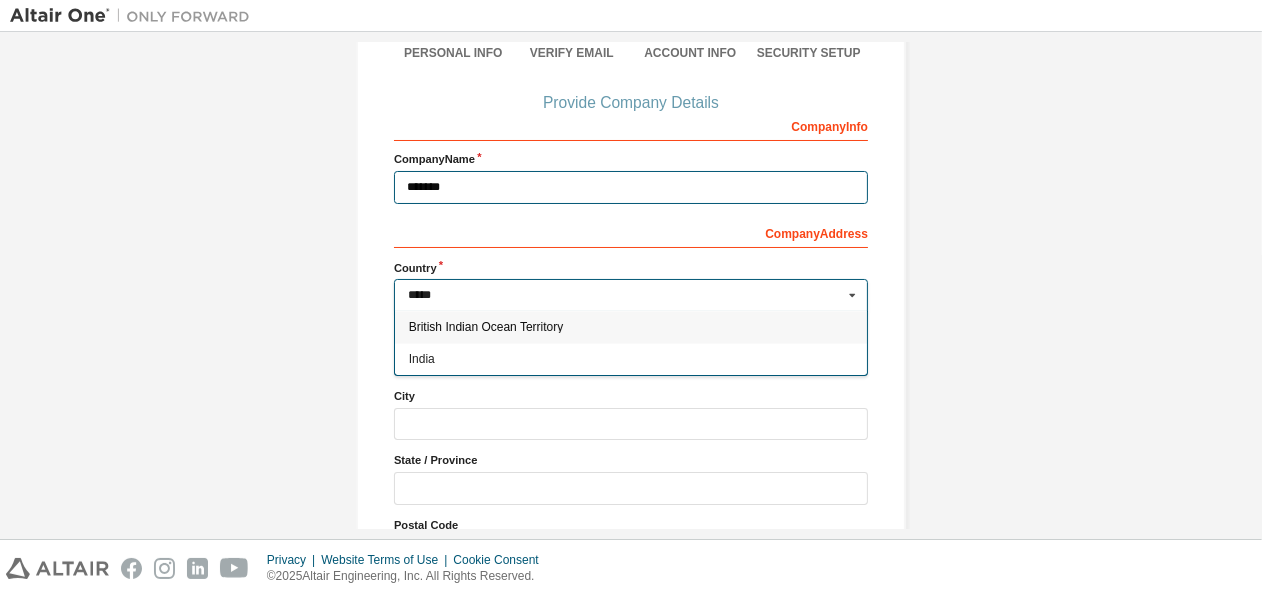 scroll, scrollTop: 183, scrollLeft: 0, axis: vertical 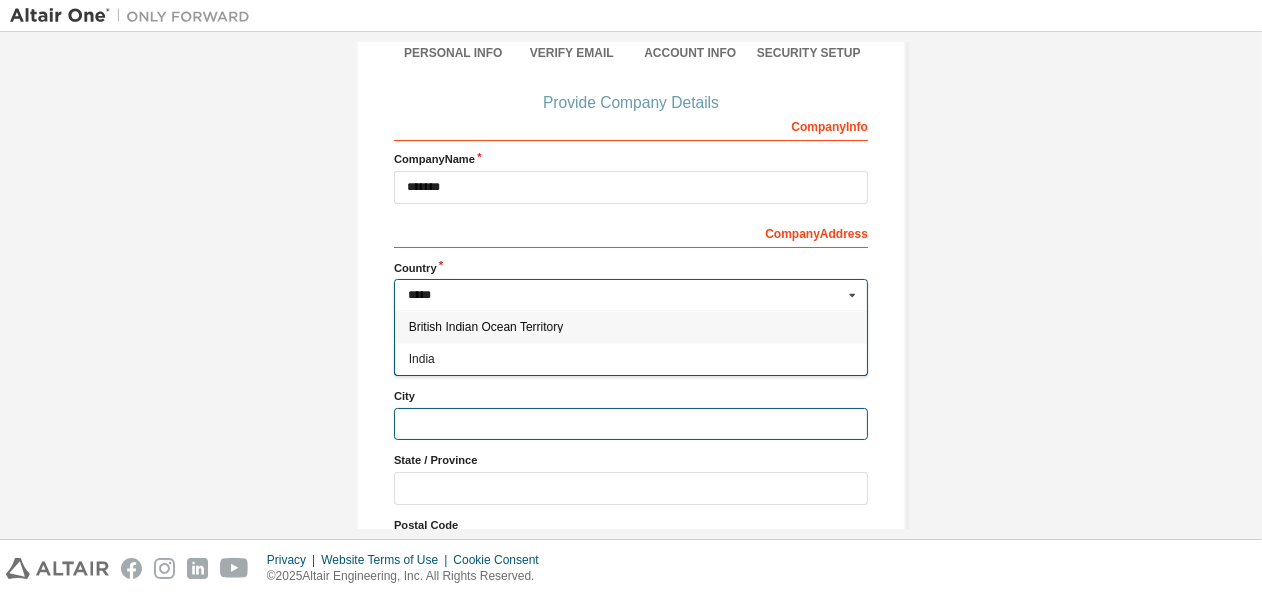 type 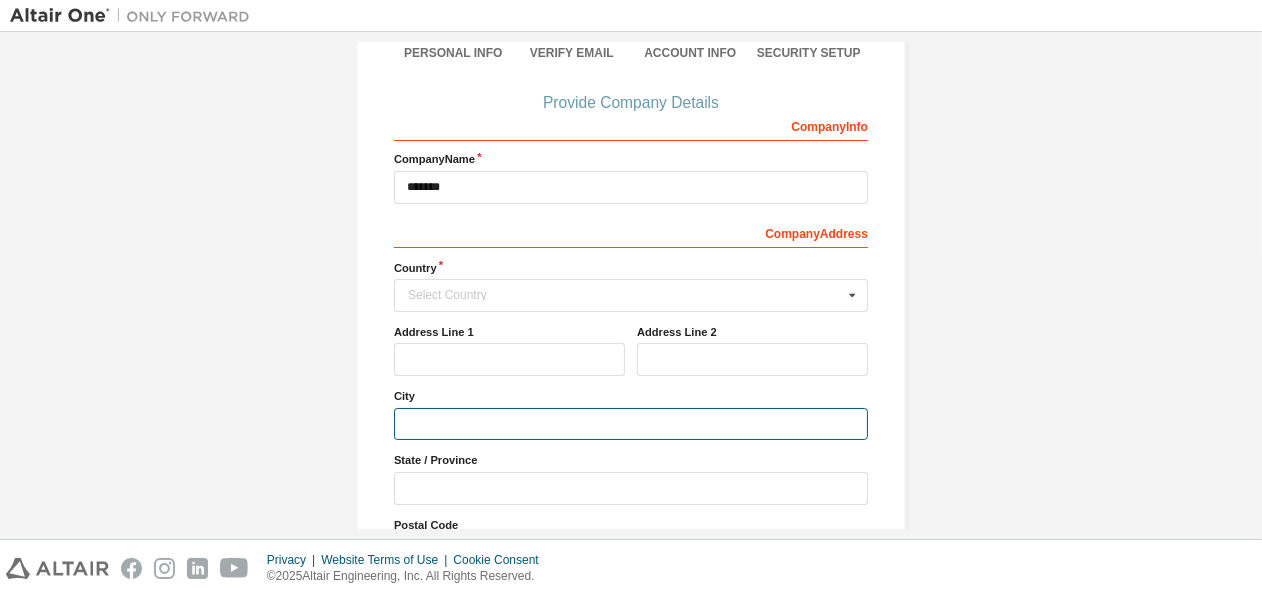 click at bounding box center [631, 424] 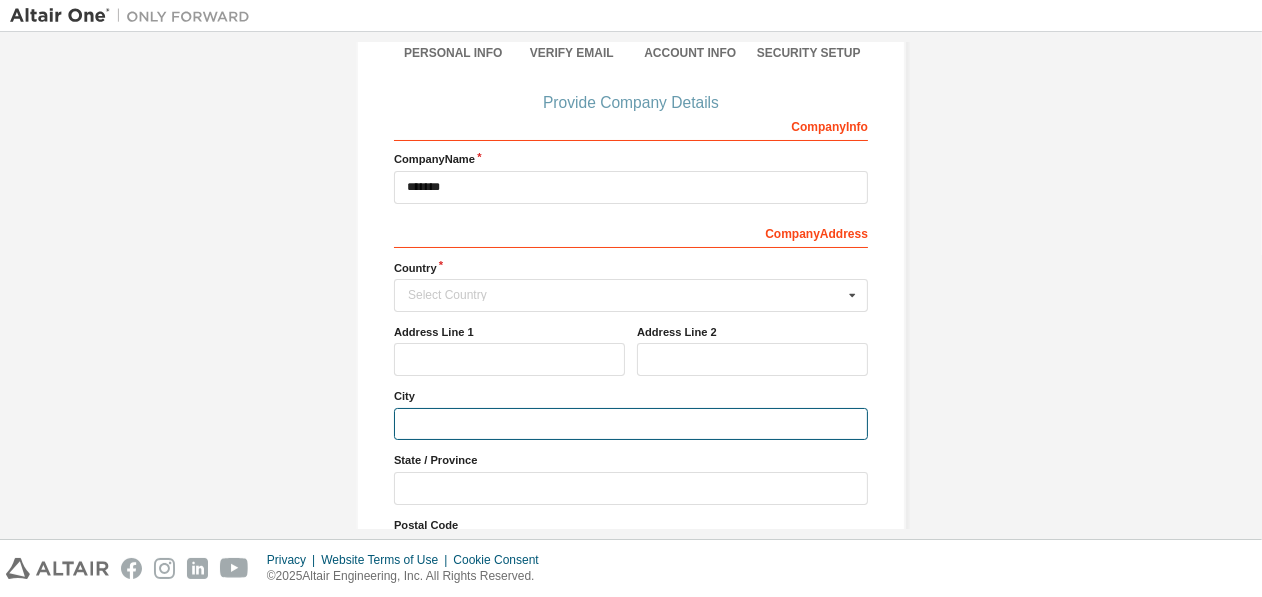 type on "*********" 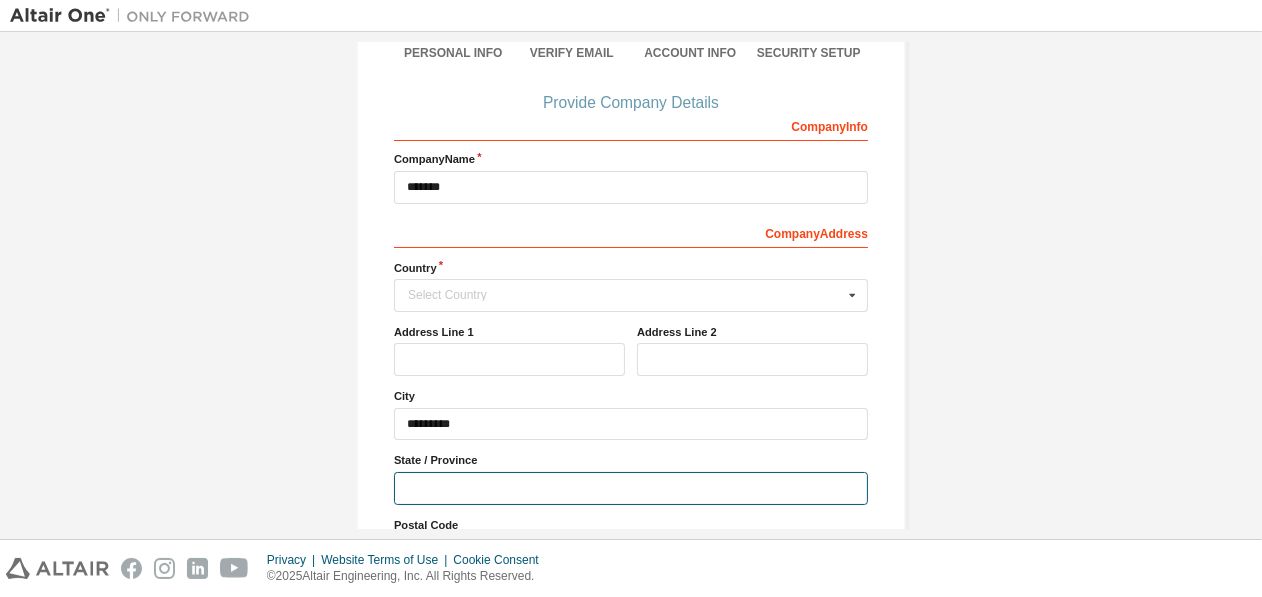 click at bounding box center [631, 488] 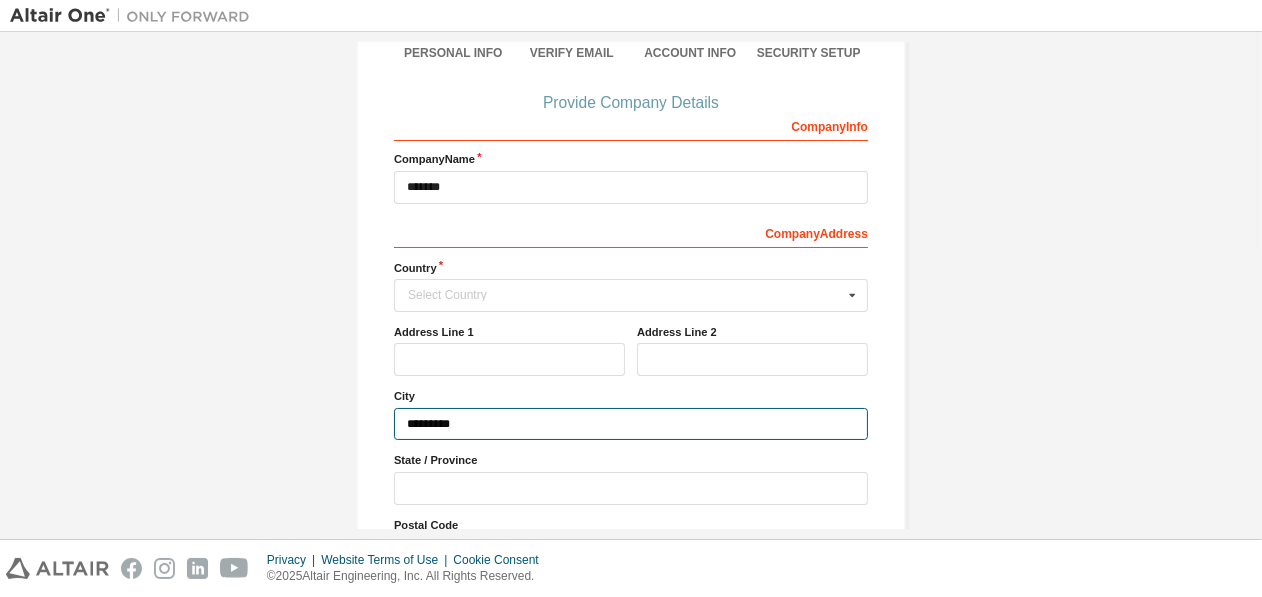 click on "*********" at bounding box center [631, 424] 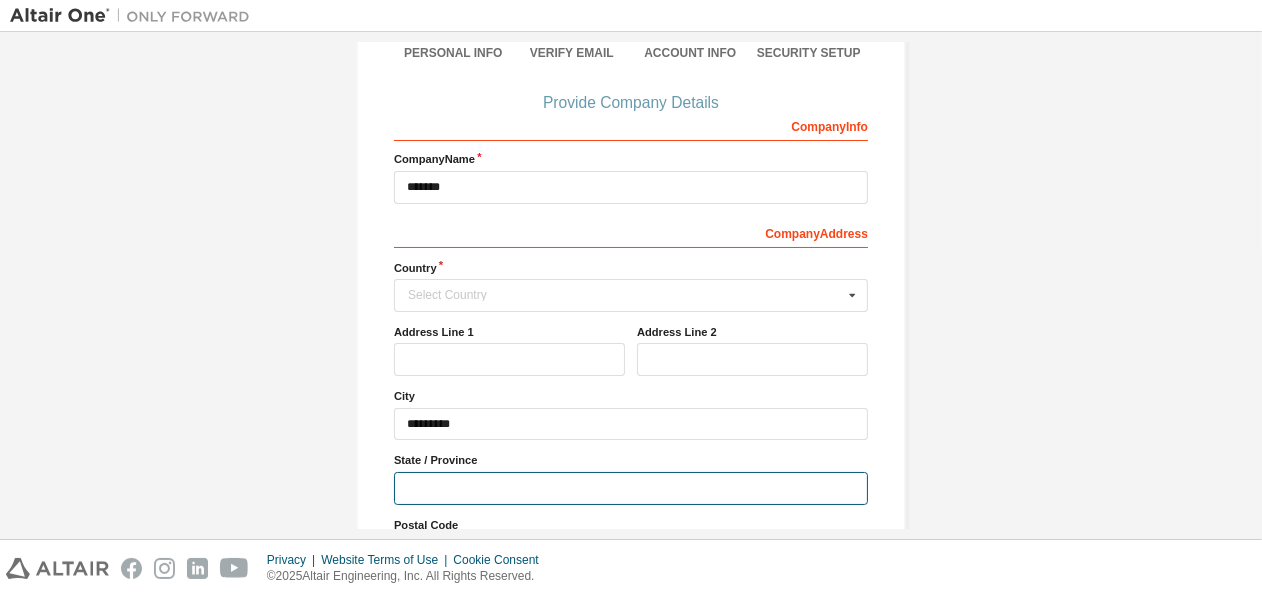 click at bounding box center (631, 488) 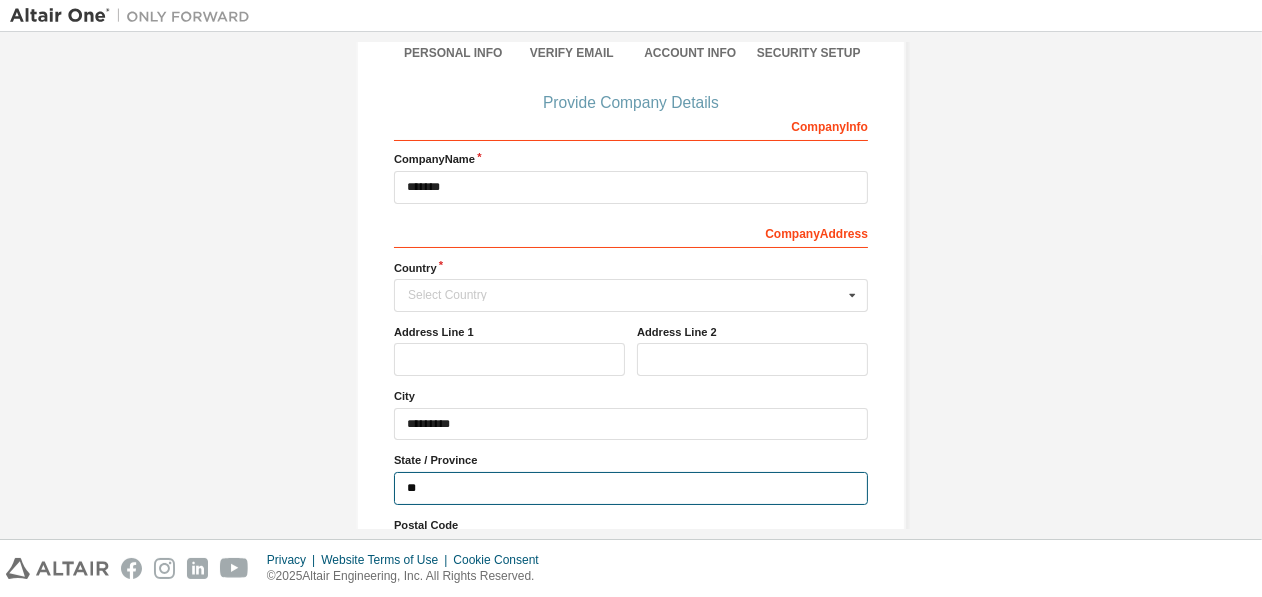 type on "*" 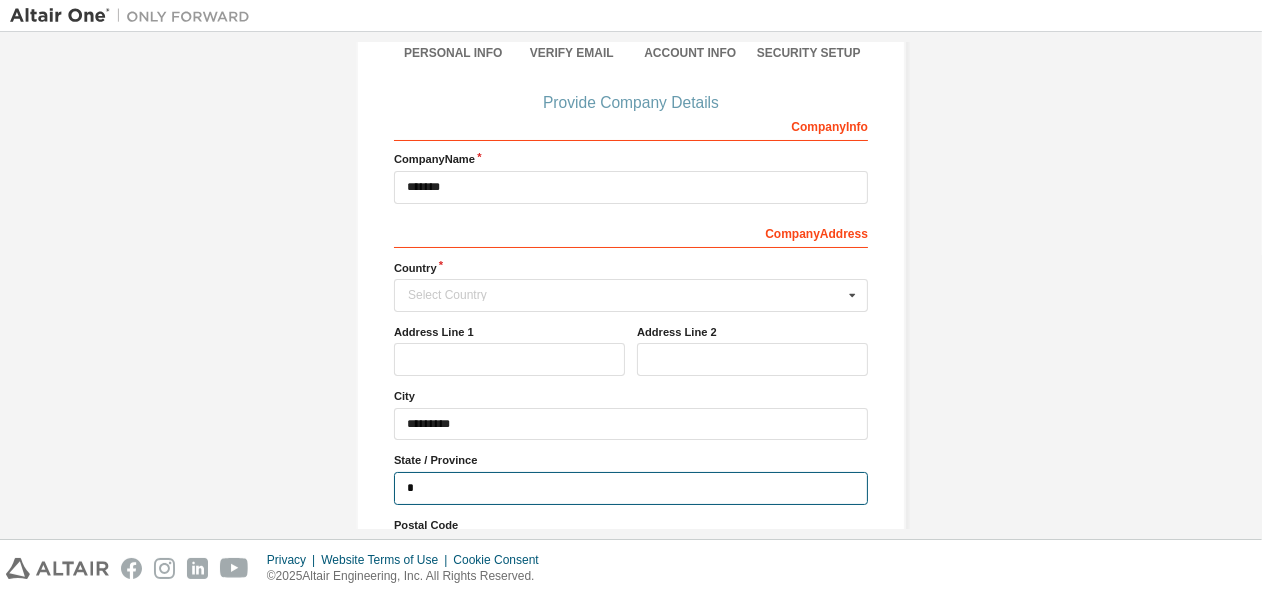 type 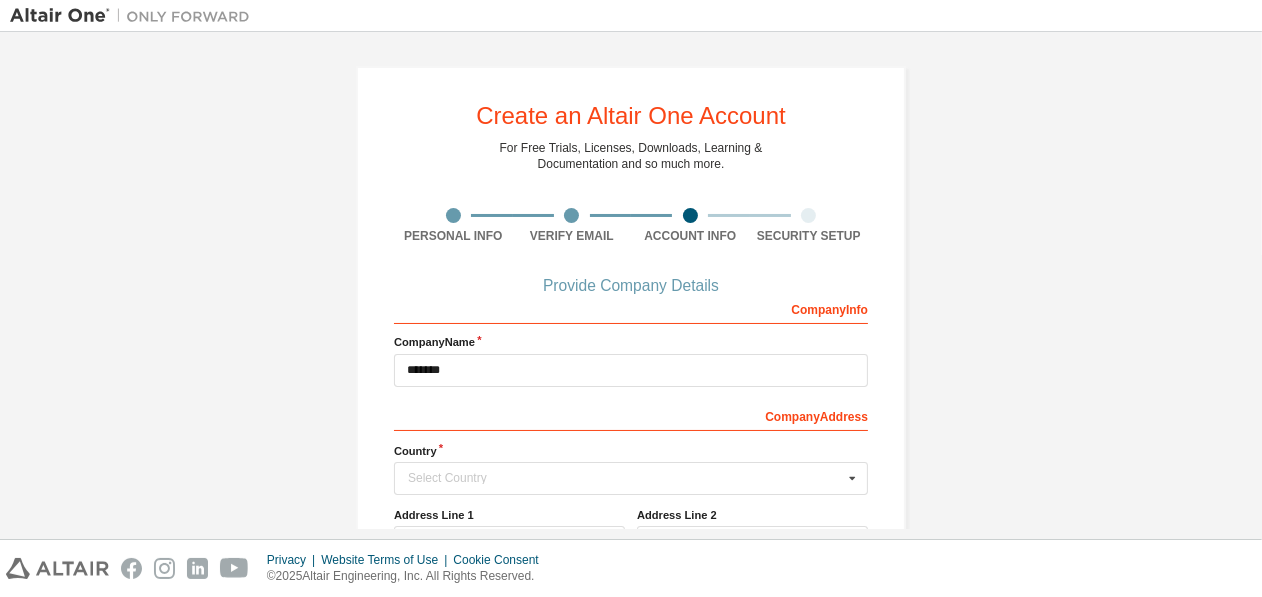 scroll, scrollTop: 35, scrollLeft: 0, axis: vertical 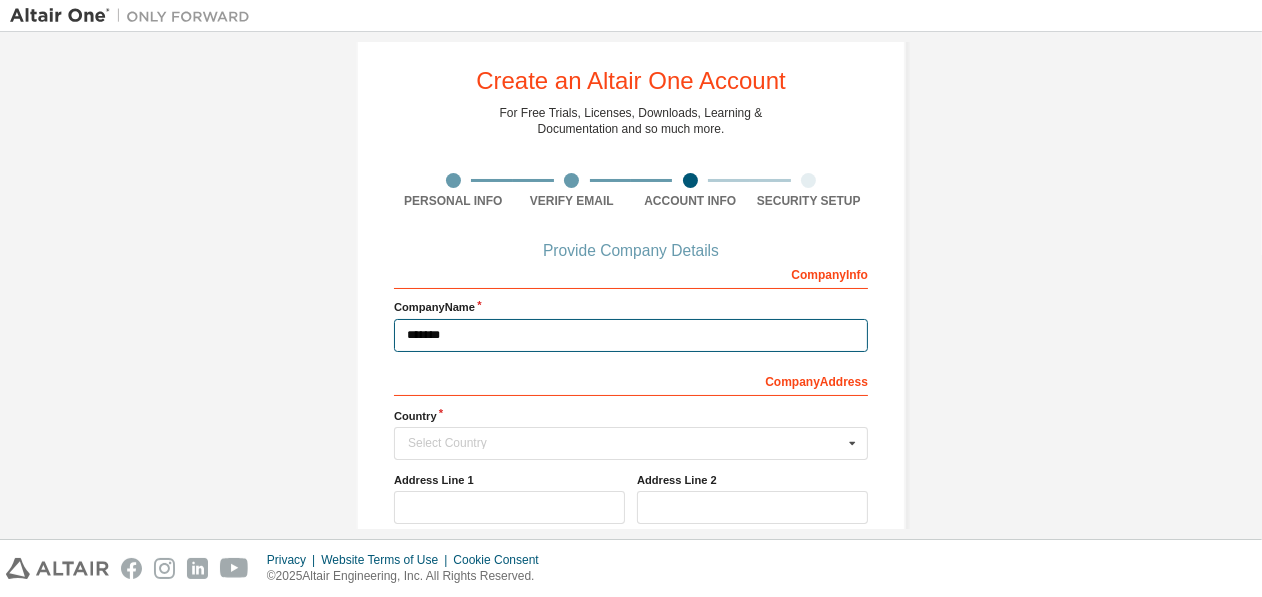 click on "*******" at bounding box center [631, 335] 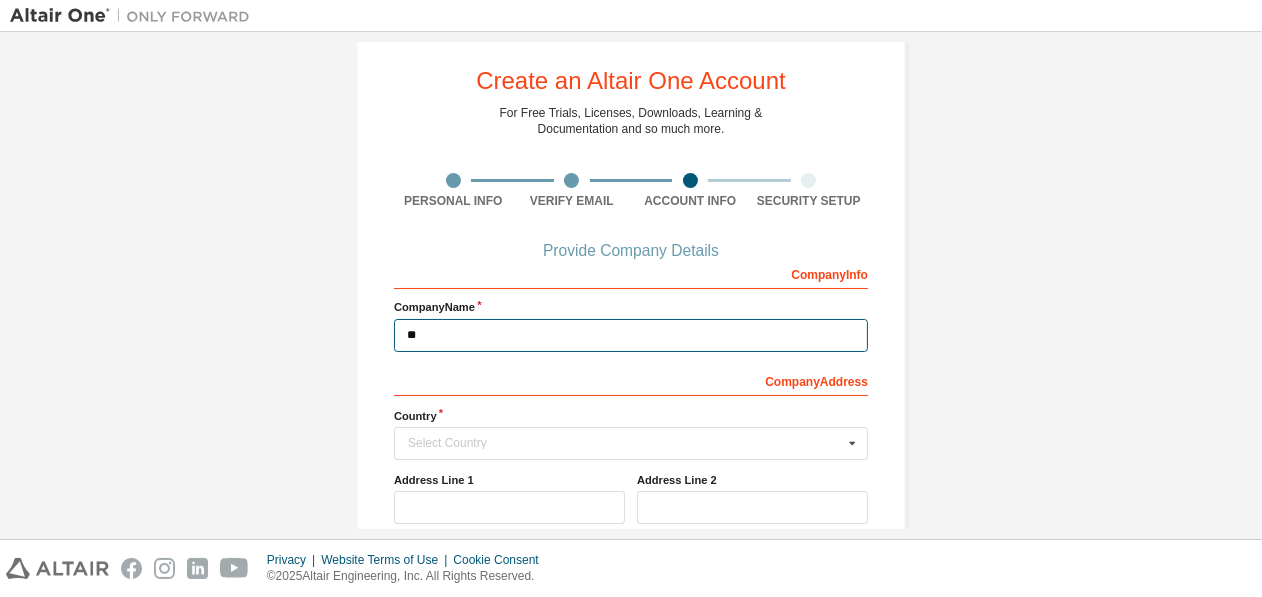 type on "*" 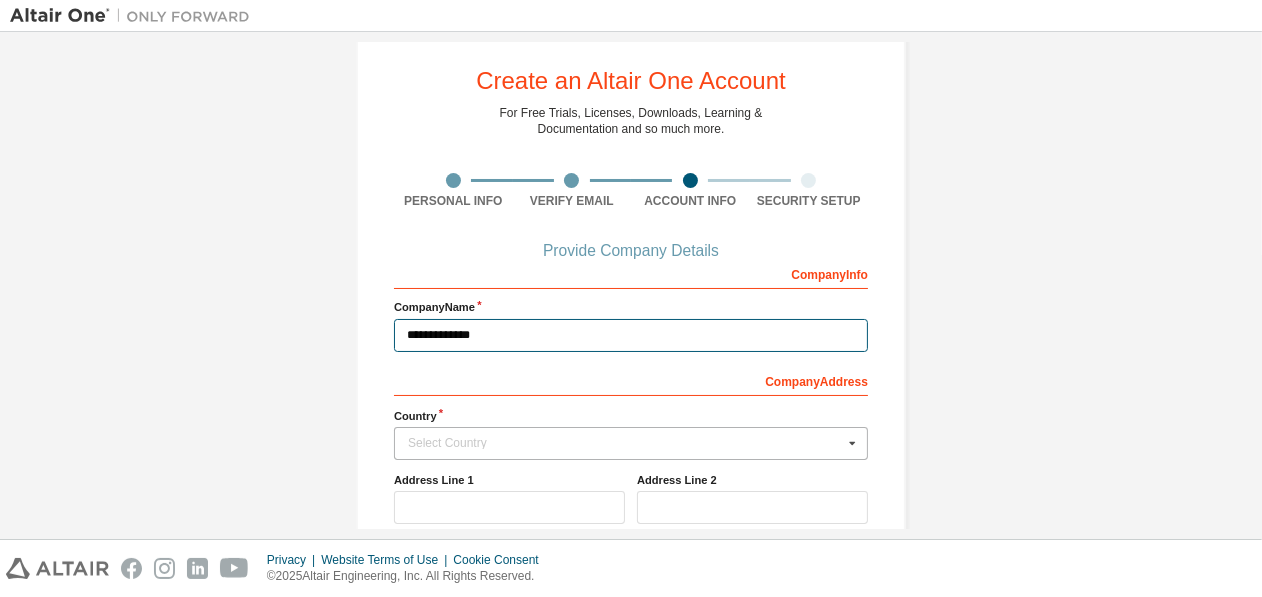 type on "**********" 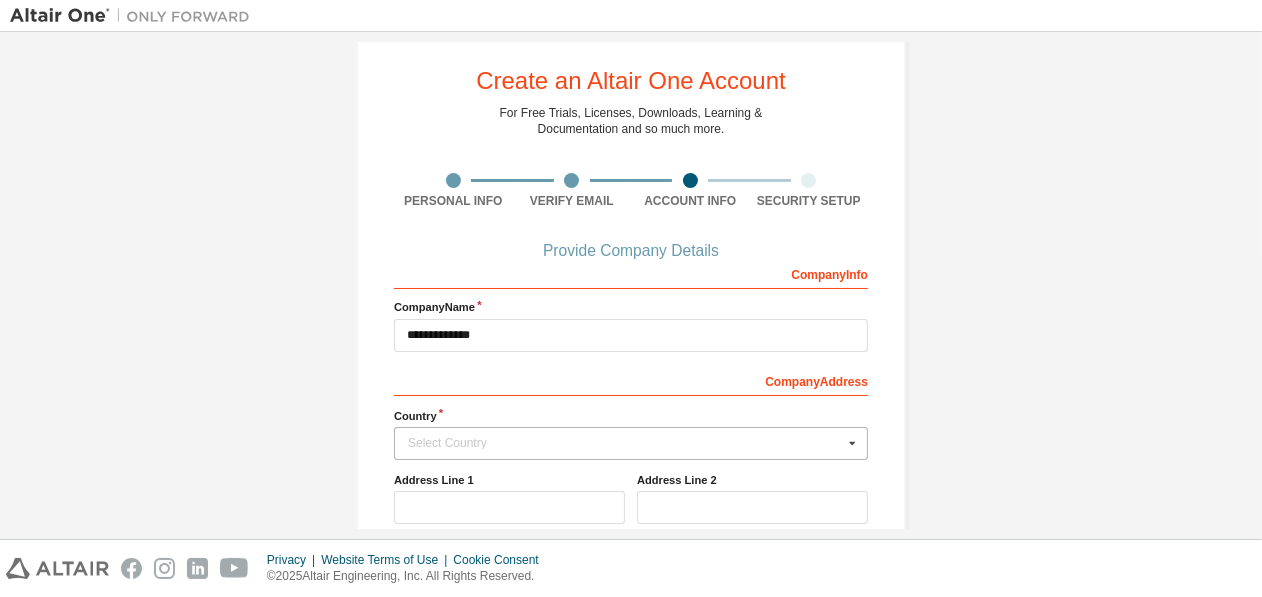 click on "Select Country" at bounding box center [625, 443] 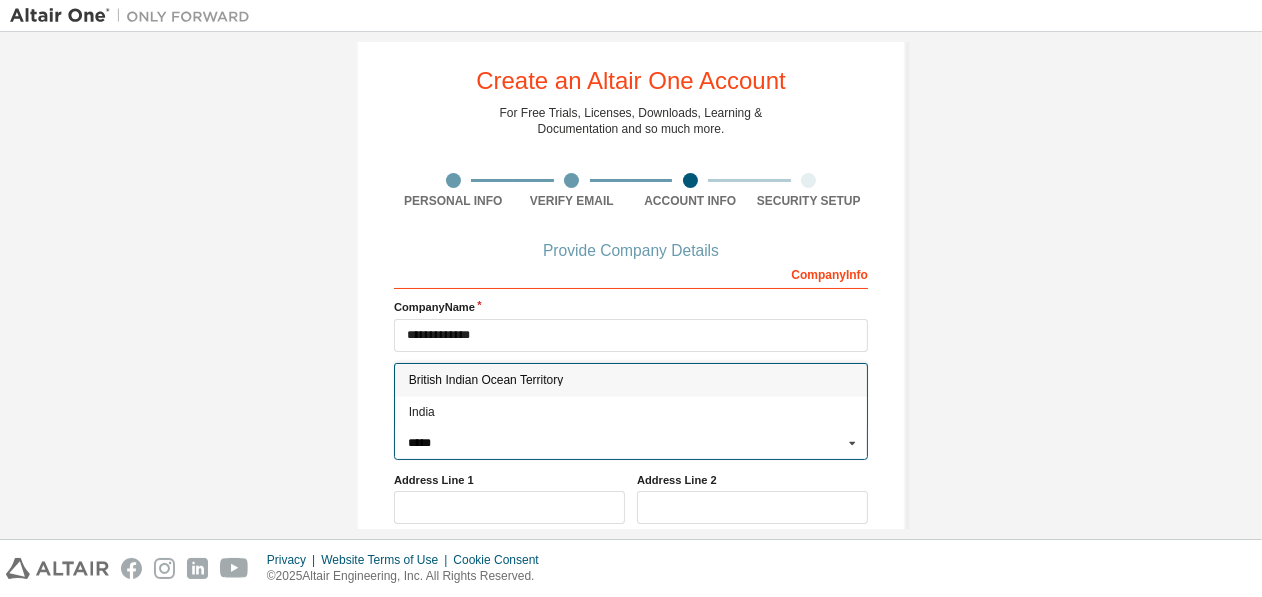 scroll, scrollTop: 85, scrollLeft: 0, axis: vertical 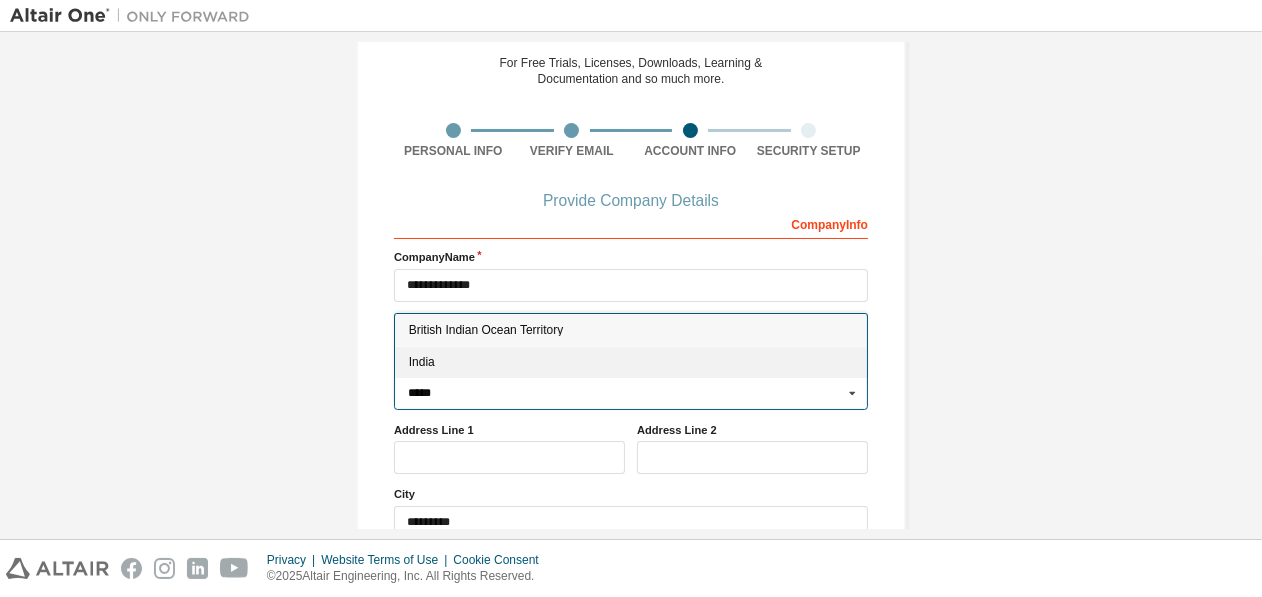 type on "*****" 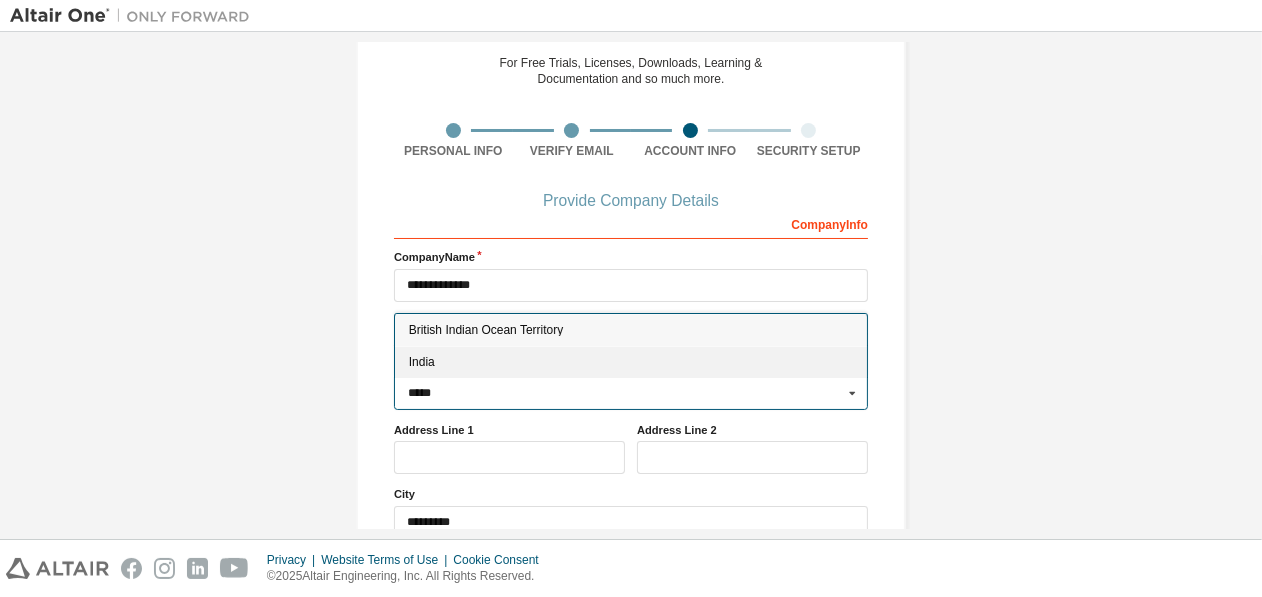click on "India" at bounding box center (631, 362) 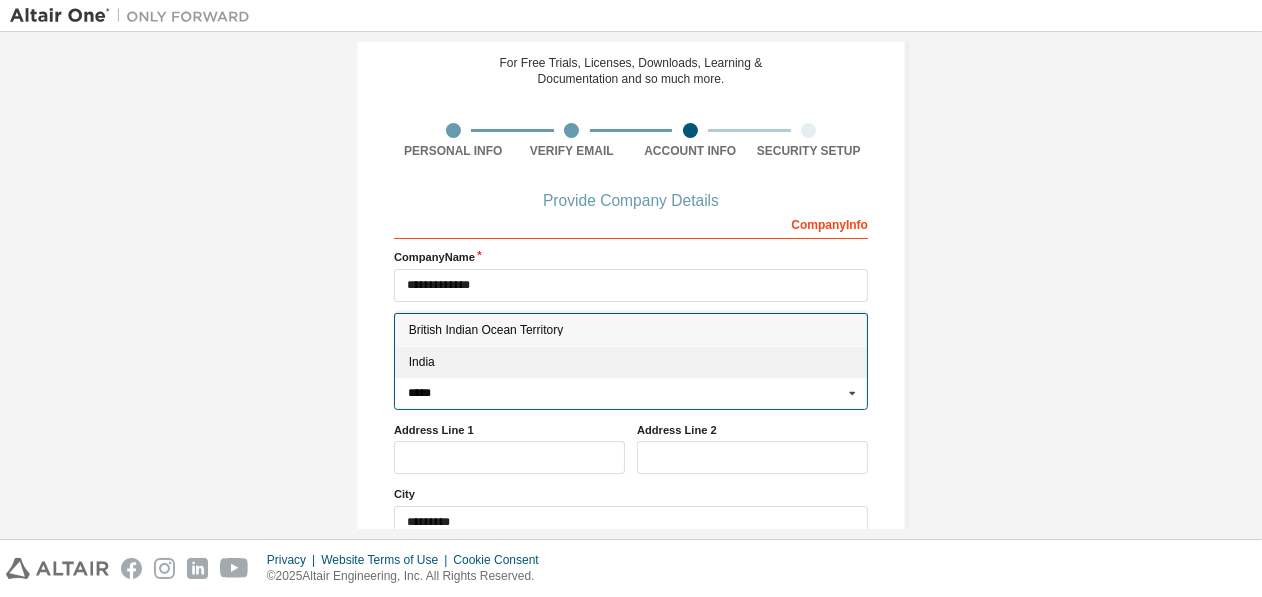type on "***" 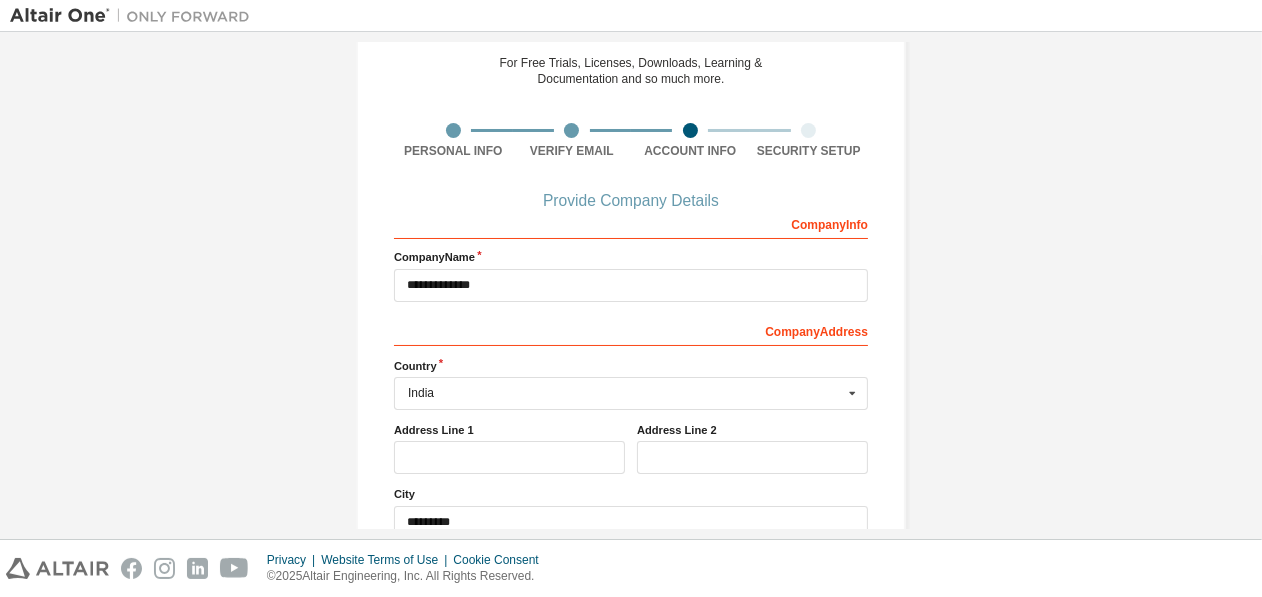scroll, scrollTop: 222, scrollLeft: 0, axis: vertical 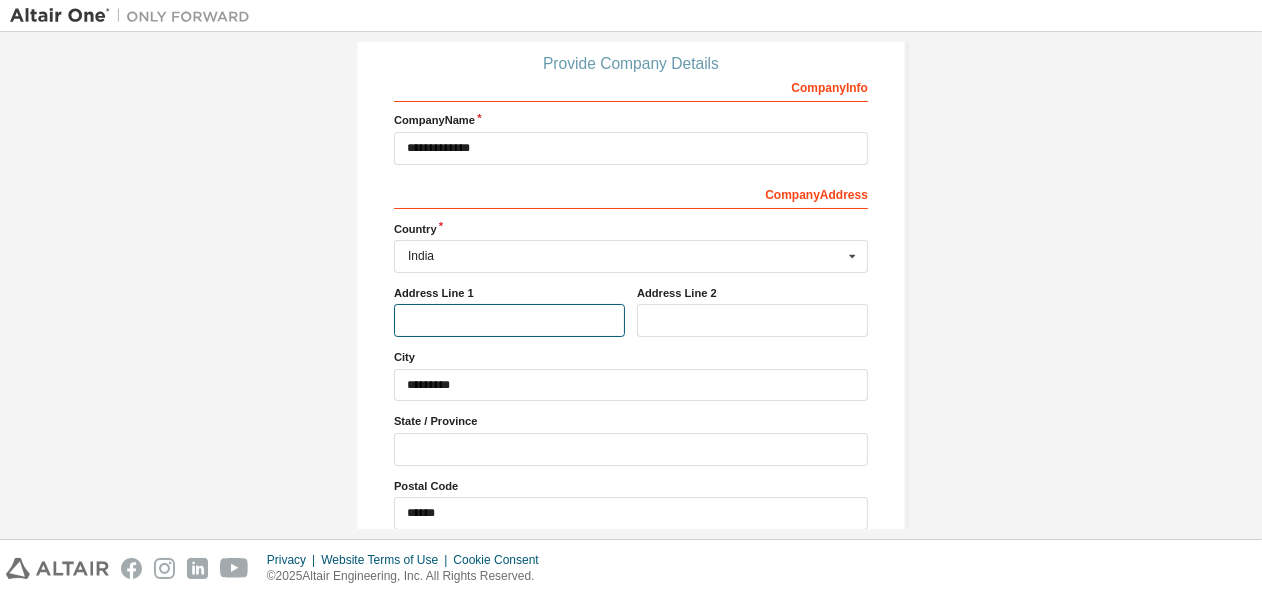 click at bounding box center (509, 320) 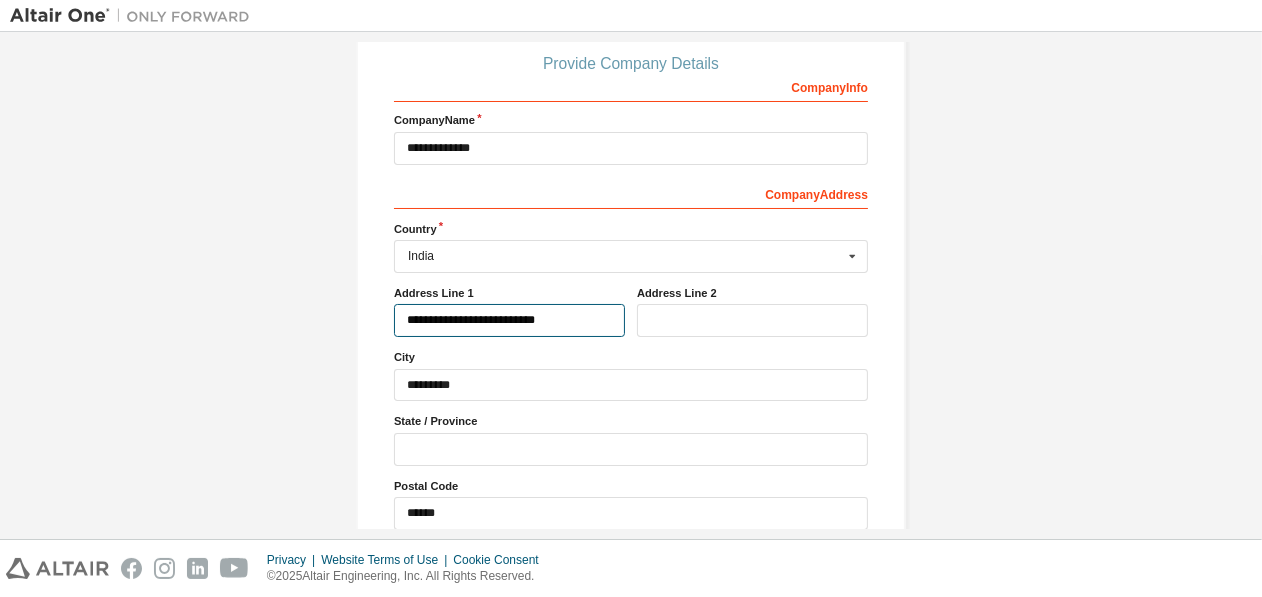 drag, startPoint x: 455, startPoint y: 314, endPoint x: 440, endPoint y: 316, distance: 15.132746 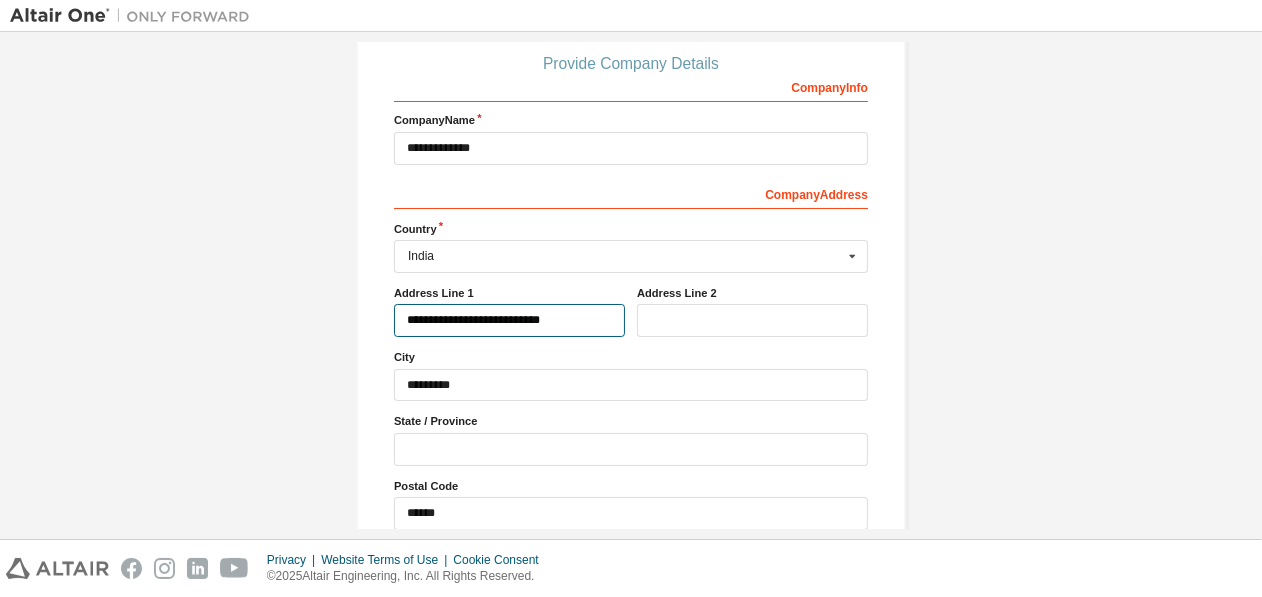 click on "**********" at bounding box center [509, 320] 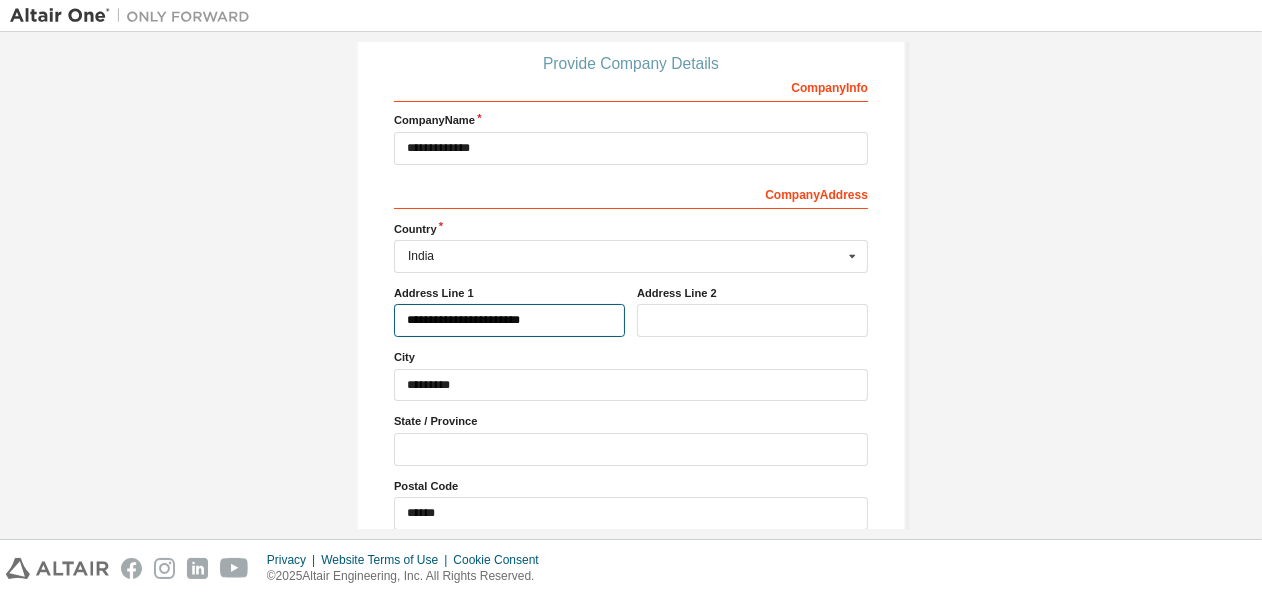 click on "**********" at bounding box center [509, 320] 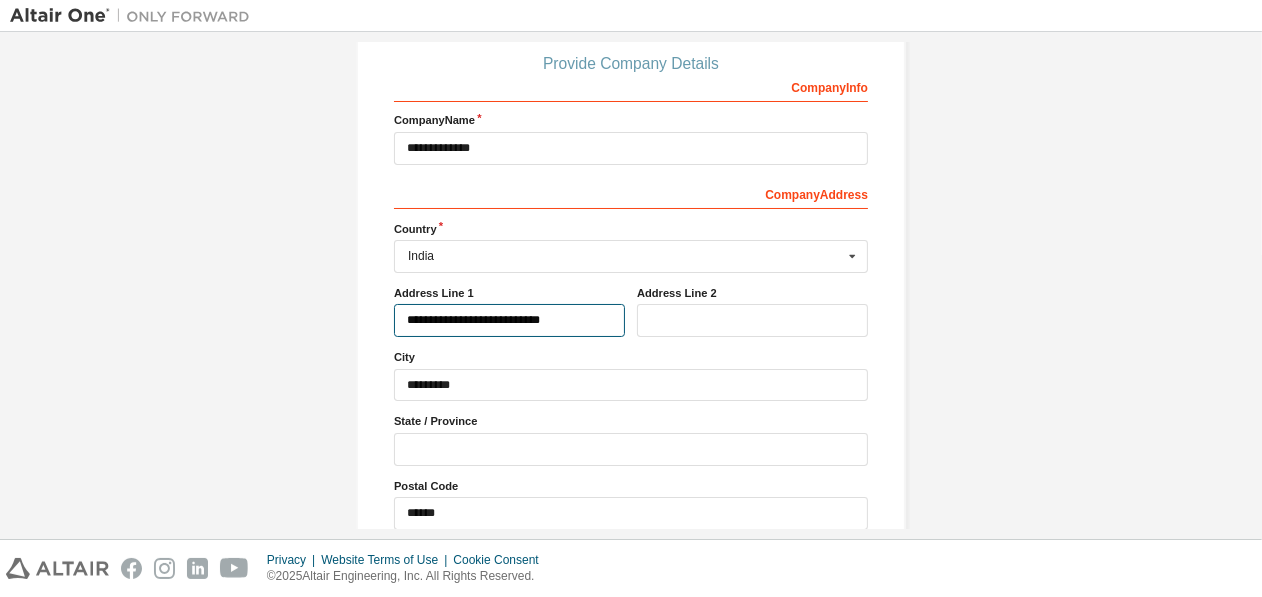type on "**********" 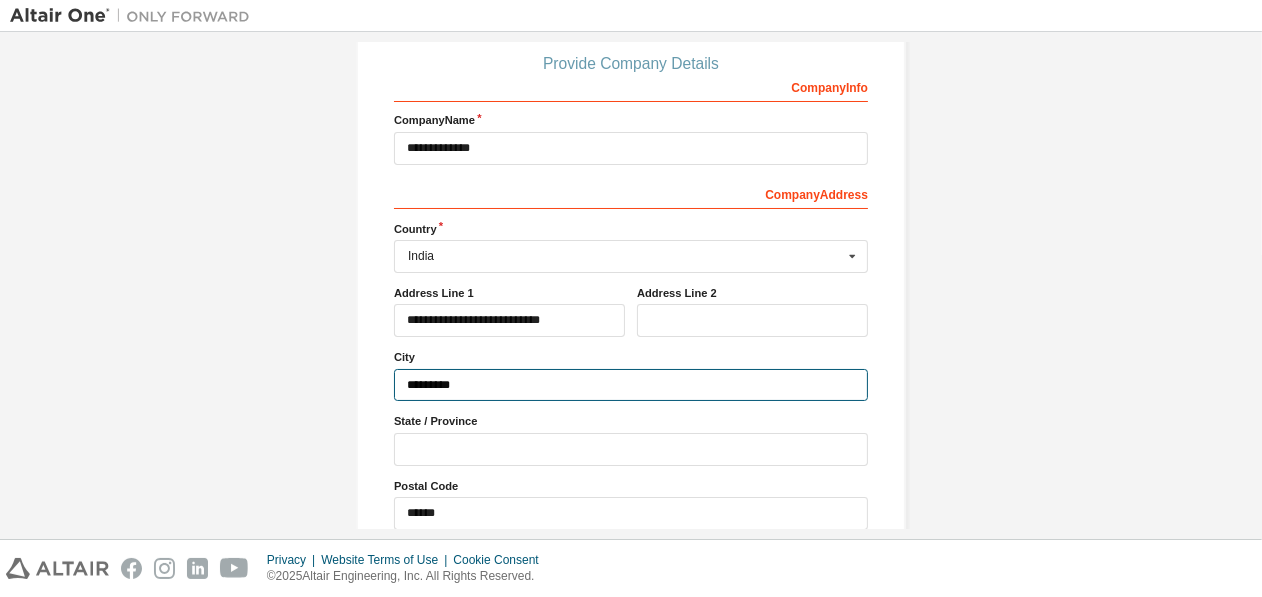 click on "*********" at bounding box center (631, 385) 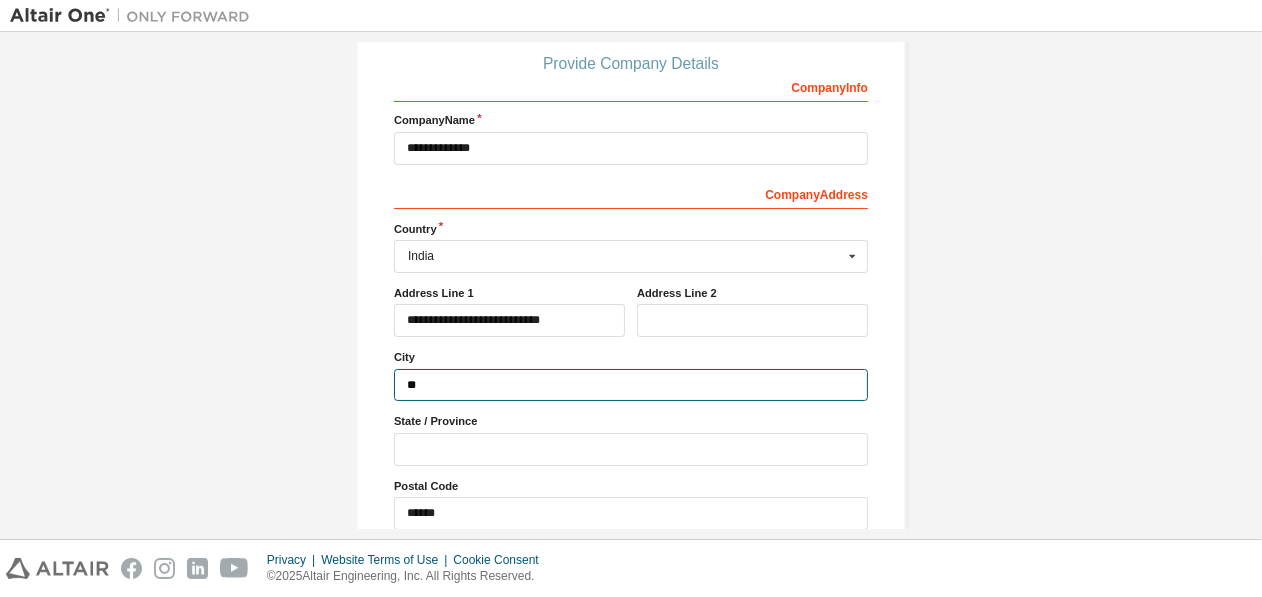 type on "*" 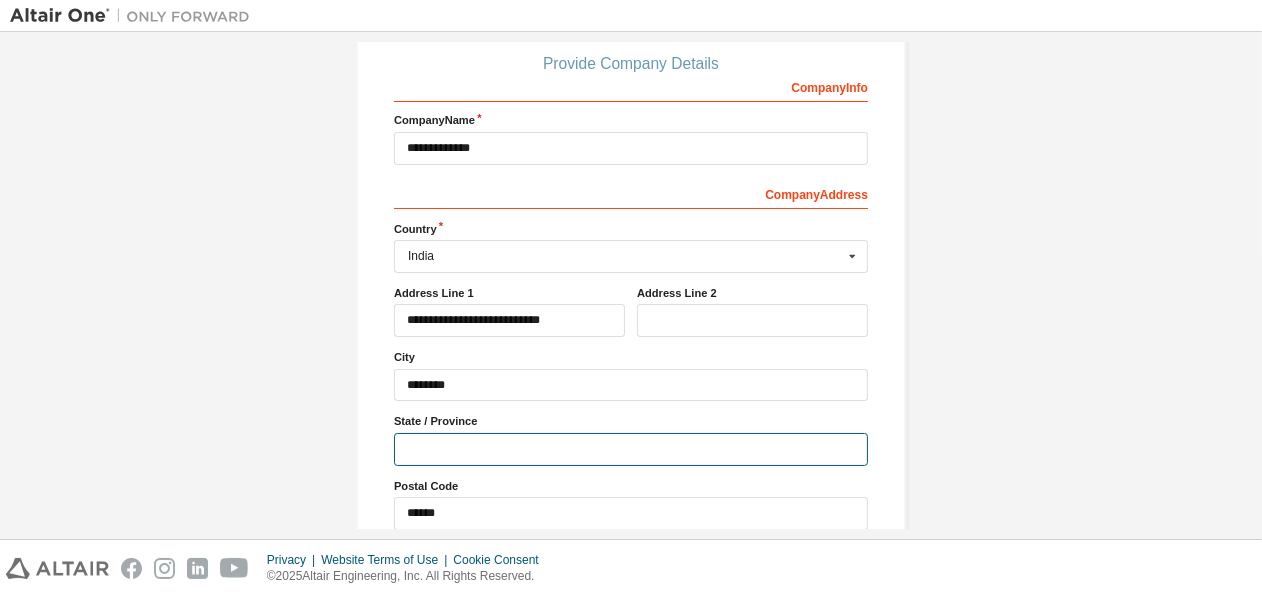 click at bounding box center [631, 449] 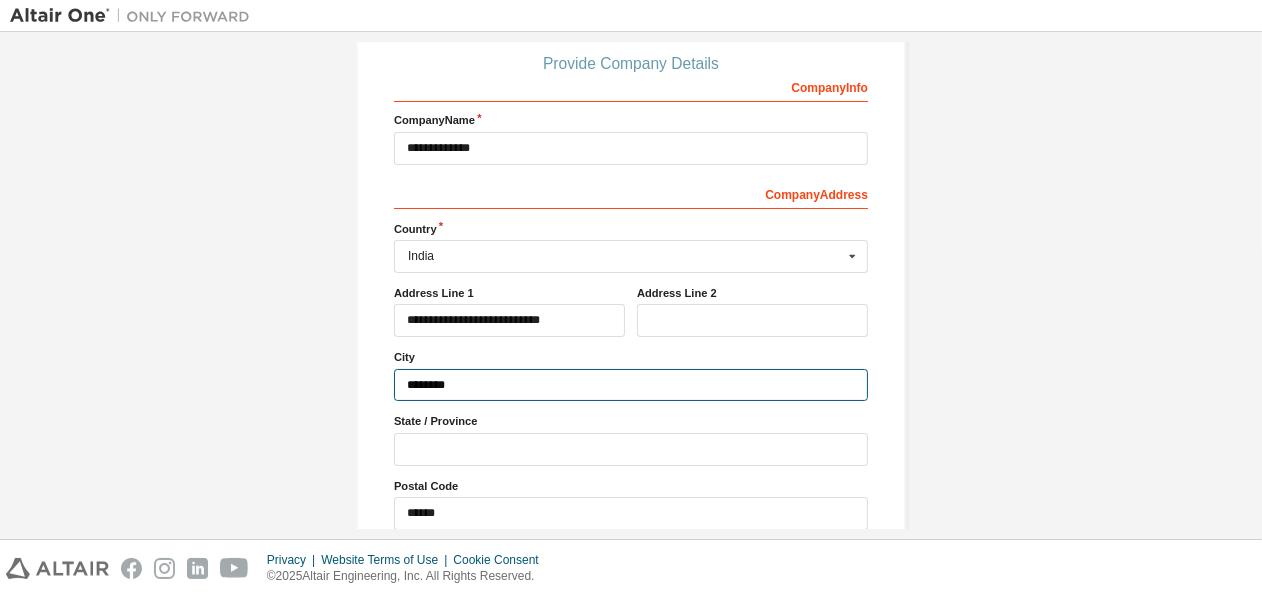 click on "********" at bounding box center (631, 385) 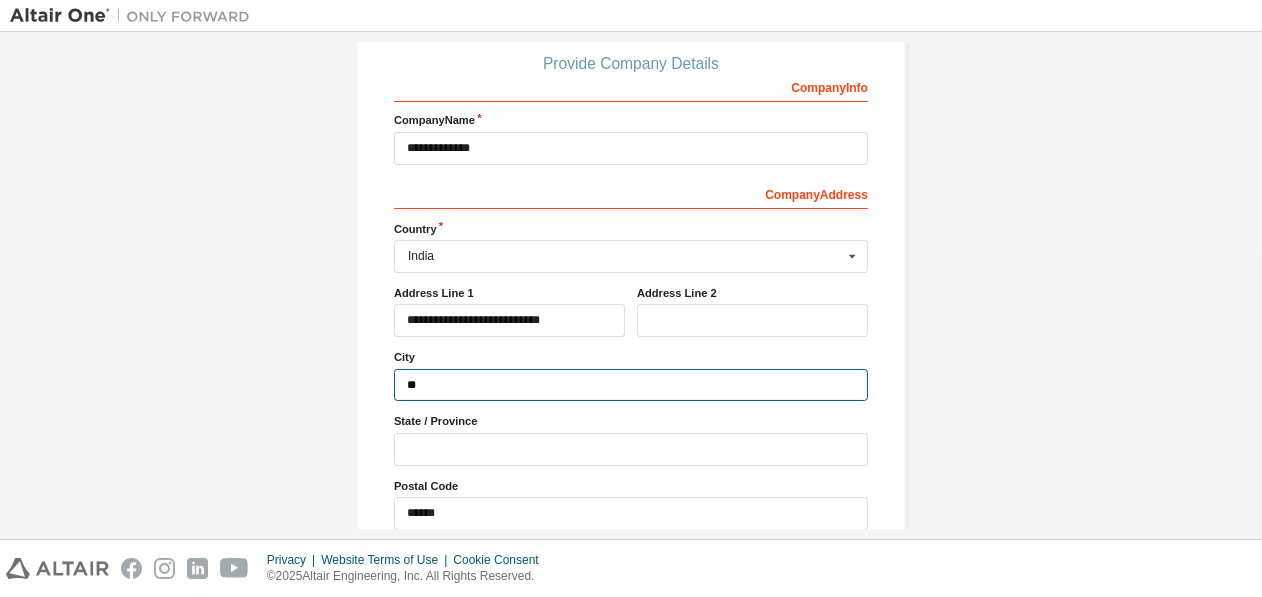 type on "*" 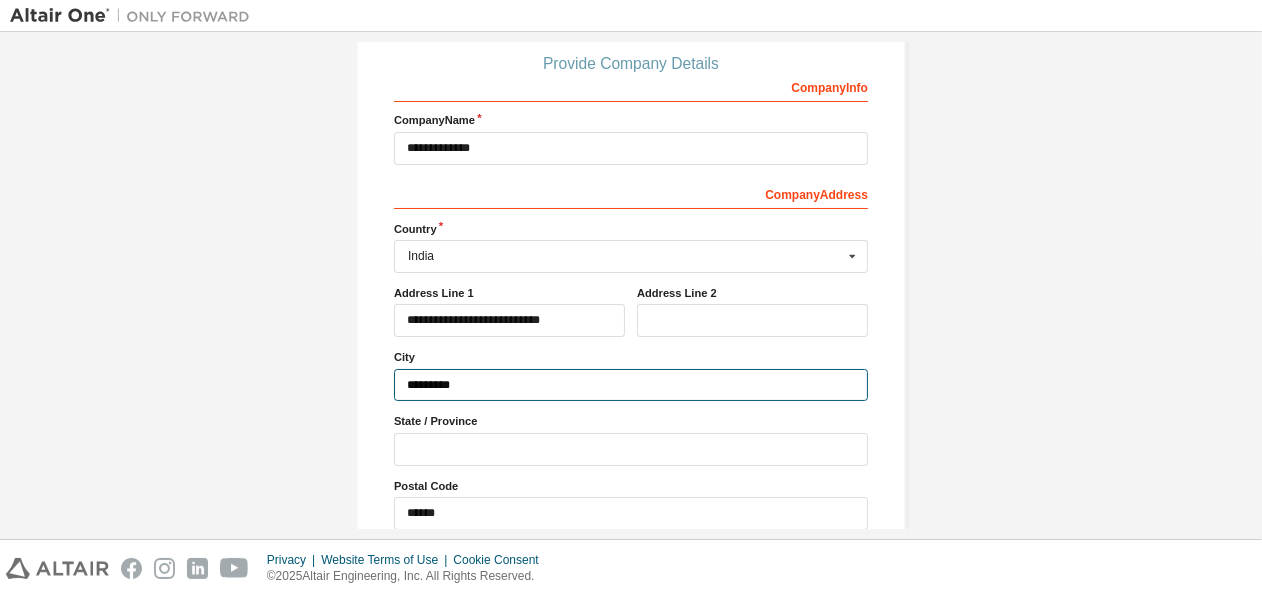 type on "*********" 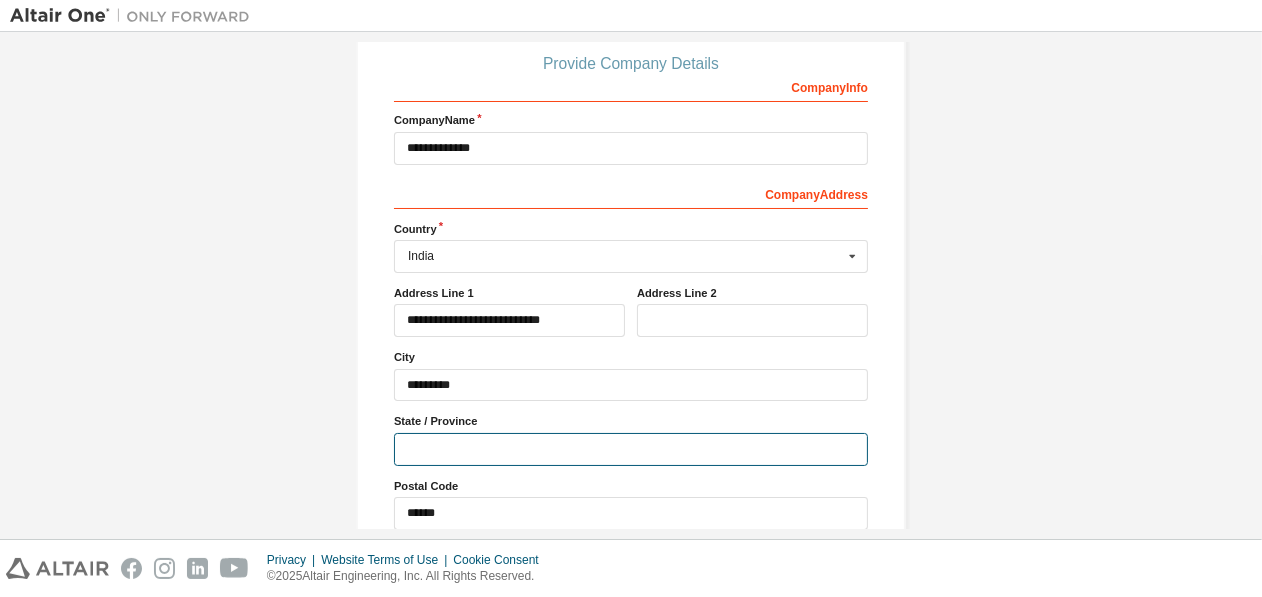 click at bounding box center (631, 449) 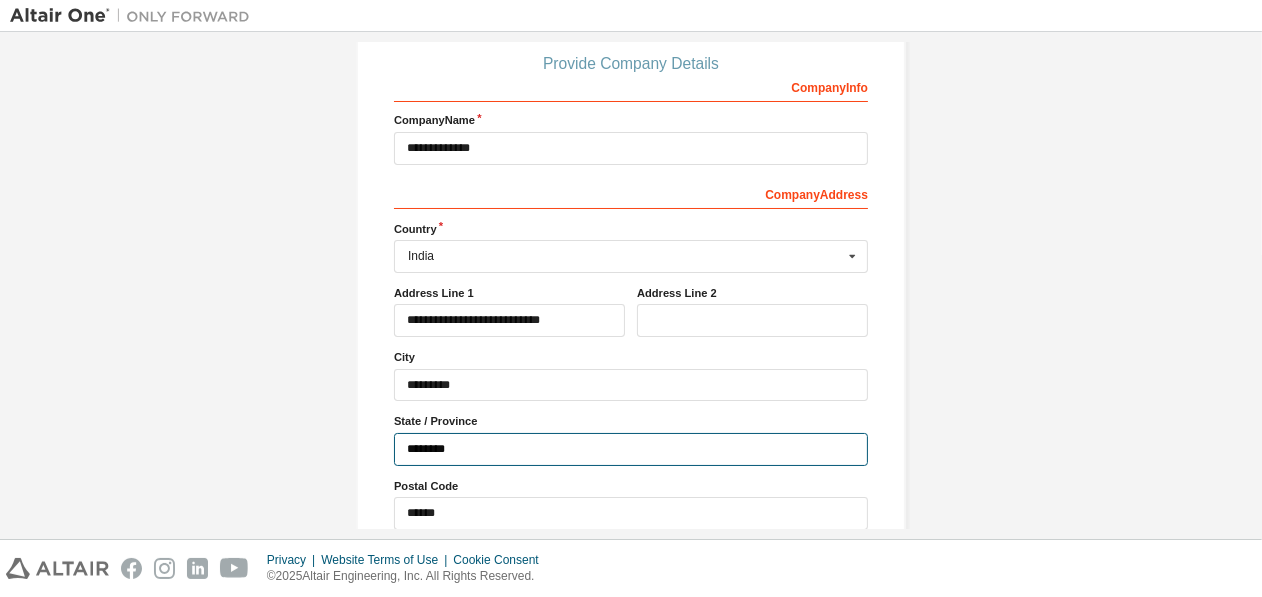 type on "********" 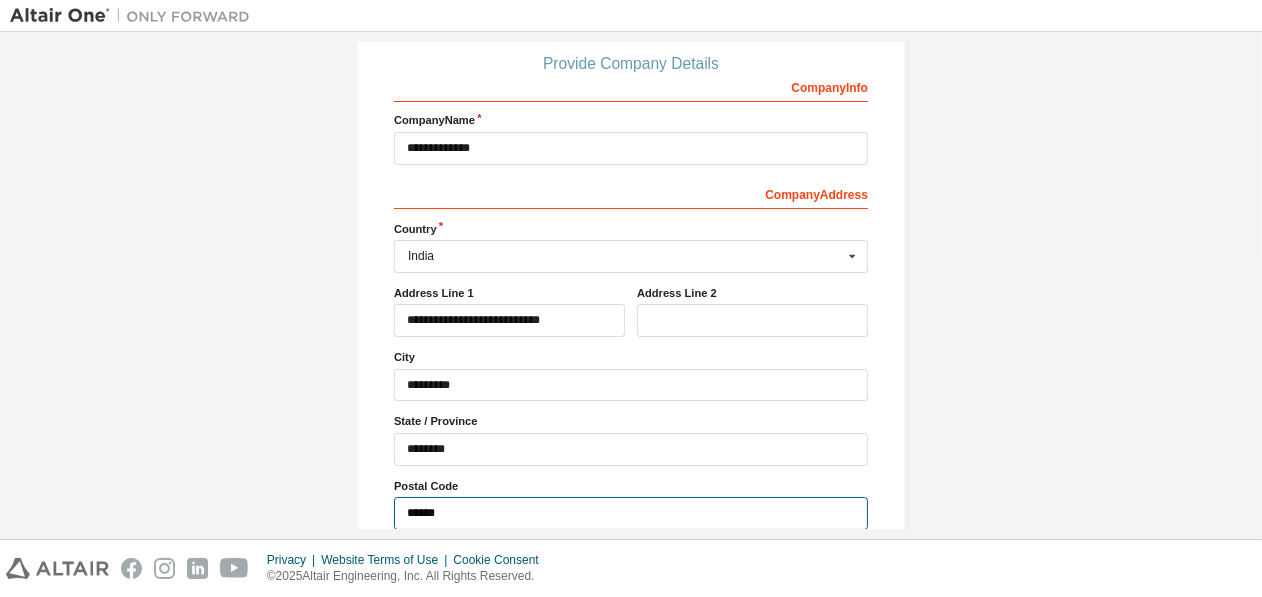 click on "******" at bounding box center [631, 513] 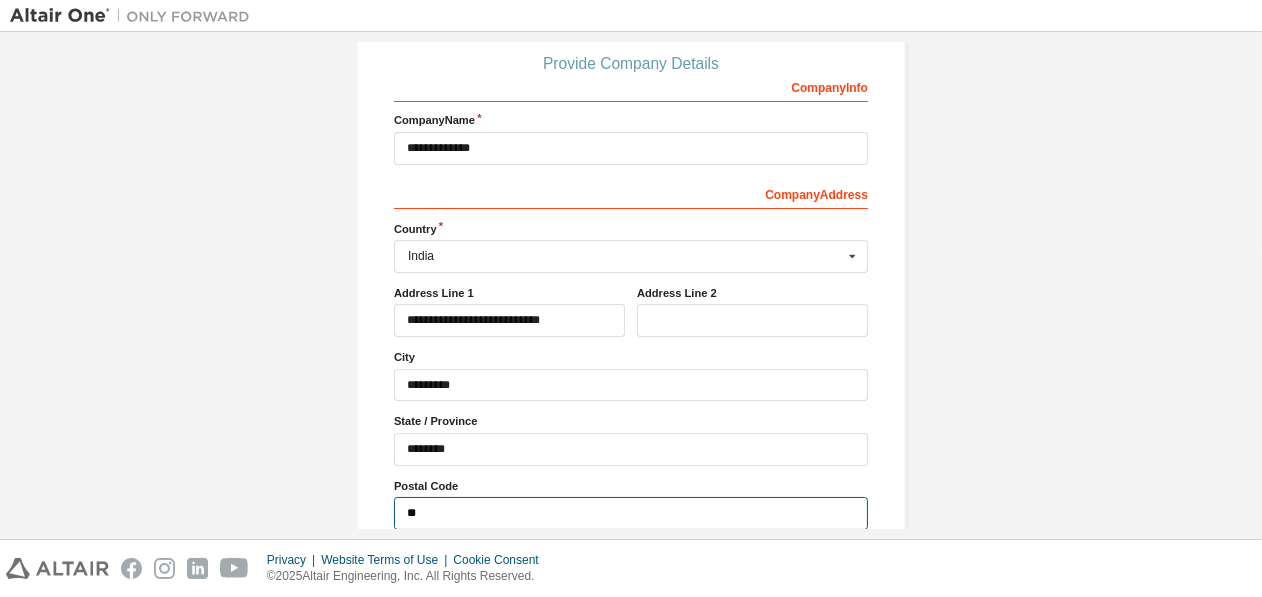 type on "*" 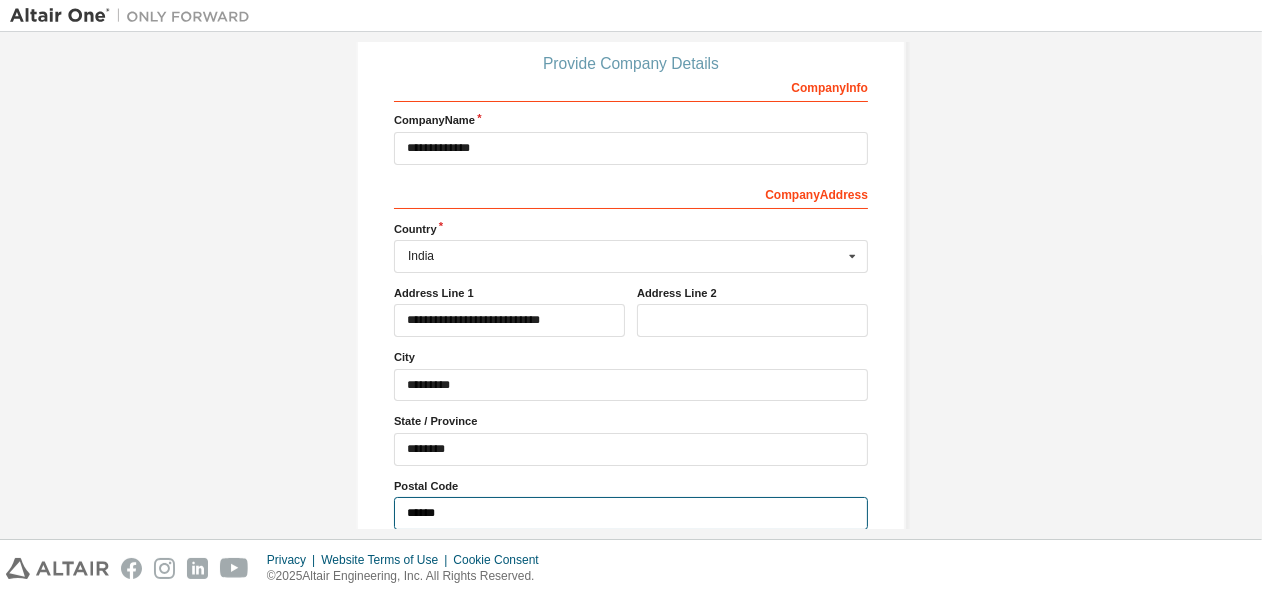scroll, scrollTop: 311, scrollLeft: 0, axis: vertical 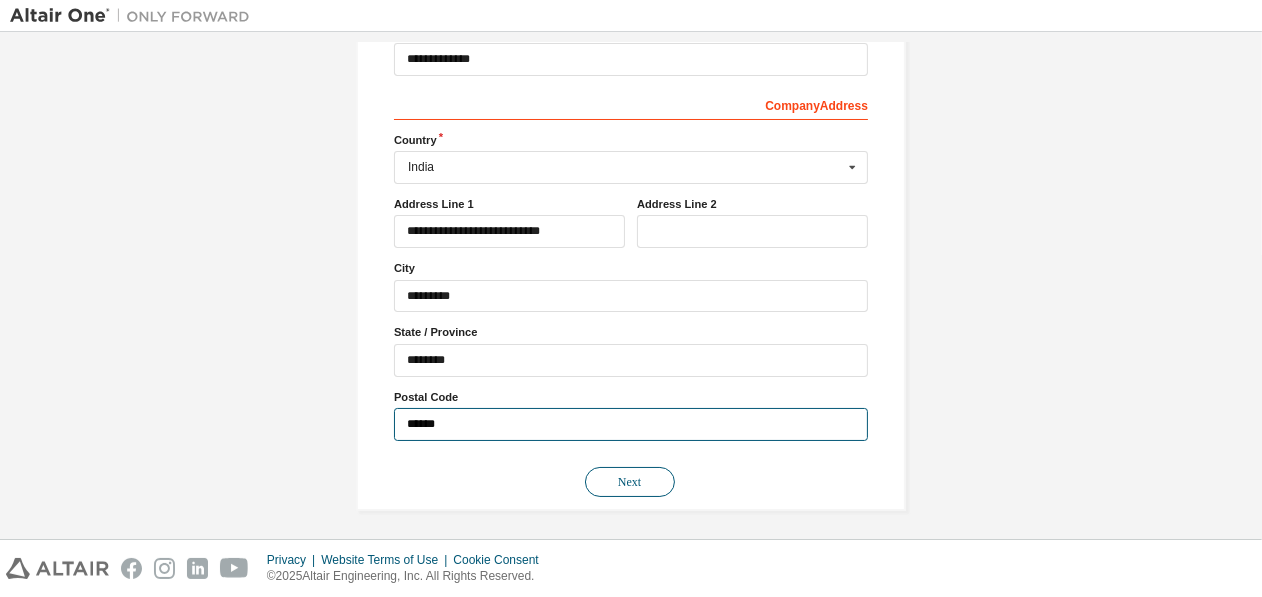 type on "******" 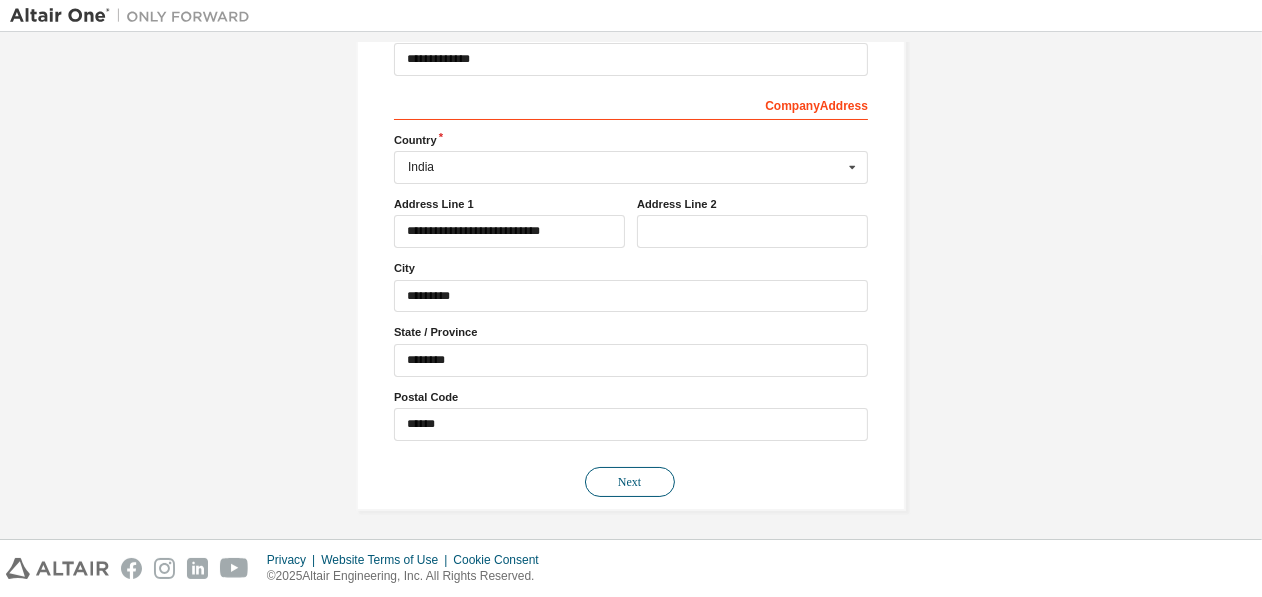 click on "Next" at bounding box center [630, 482] 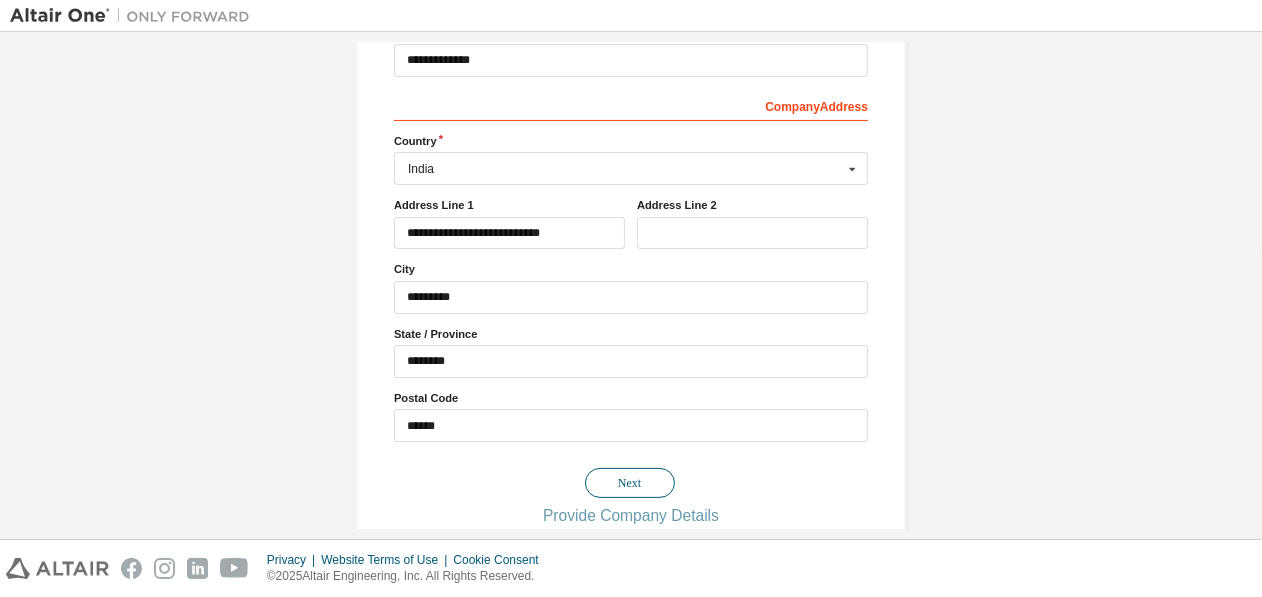 scroll, scrollTop: 0, scrollLeft: 0, axis: both 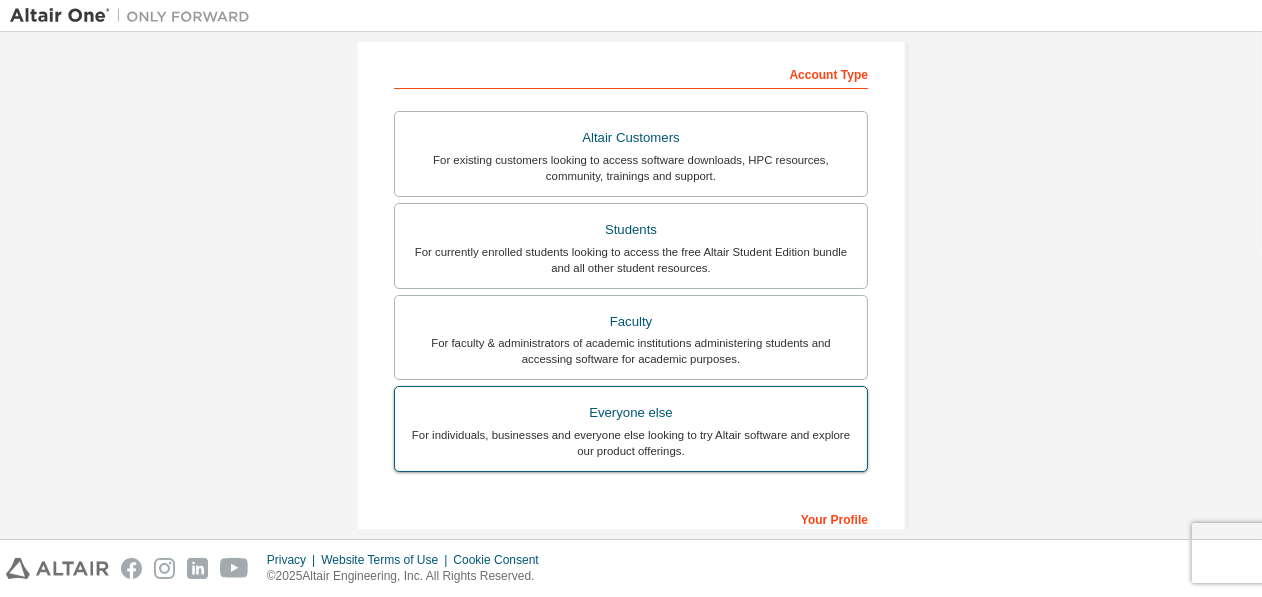 click on "For individuals, businesses and everyone else looking to try Altair software and explore our product offerings." at bounding box center [631, 443] 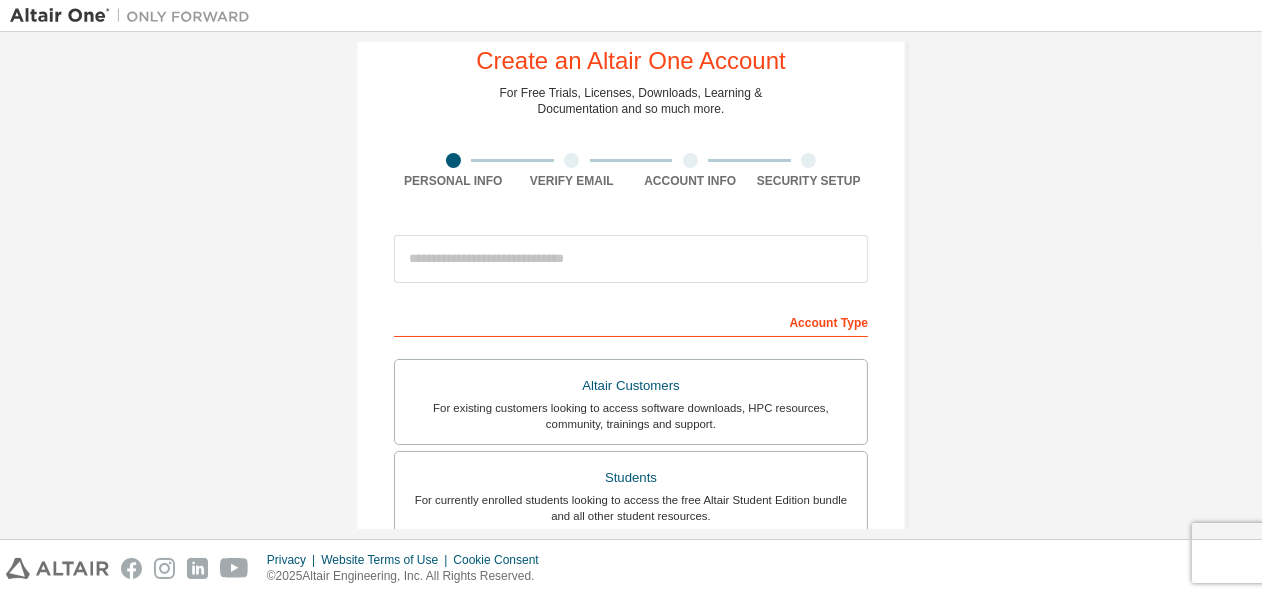 scroll, scrollTop: 36, scrollLeft: 0, axis: vertical 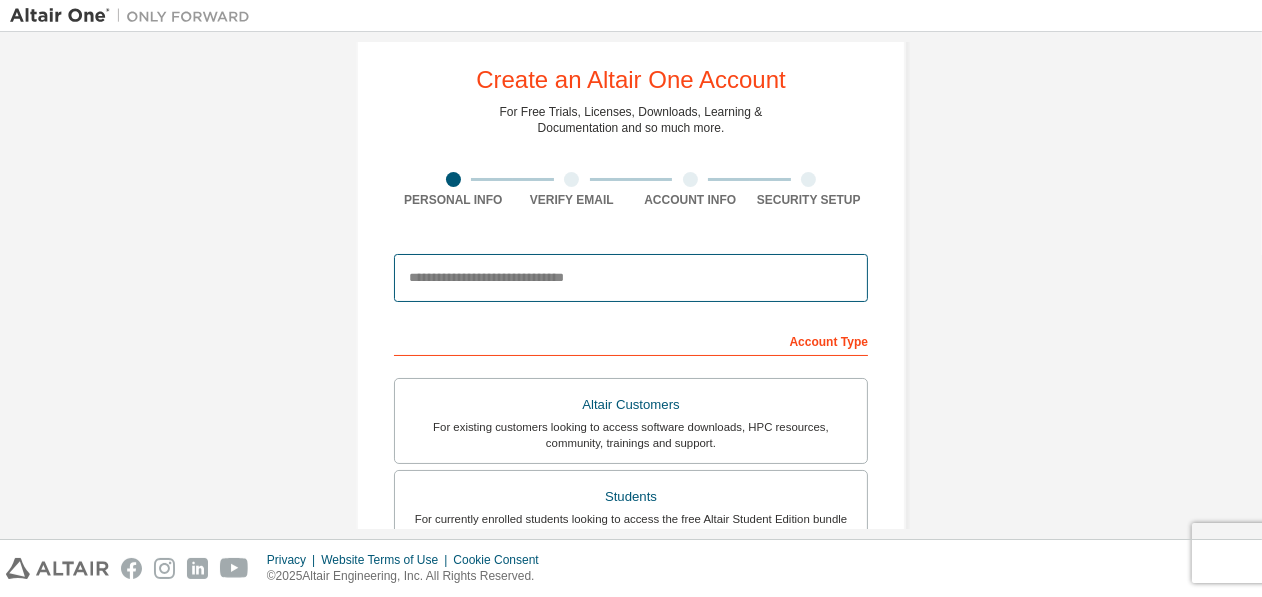 click at bounding box center (631, 278) 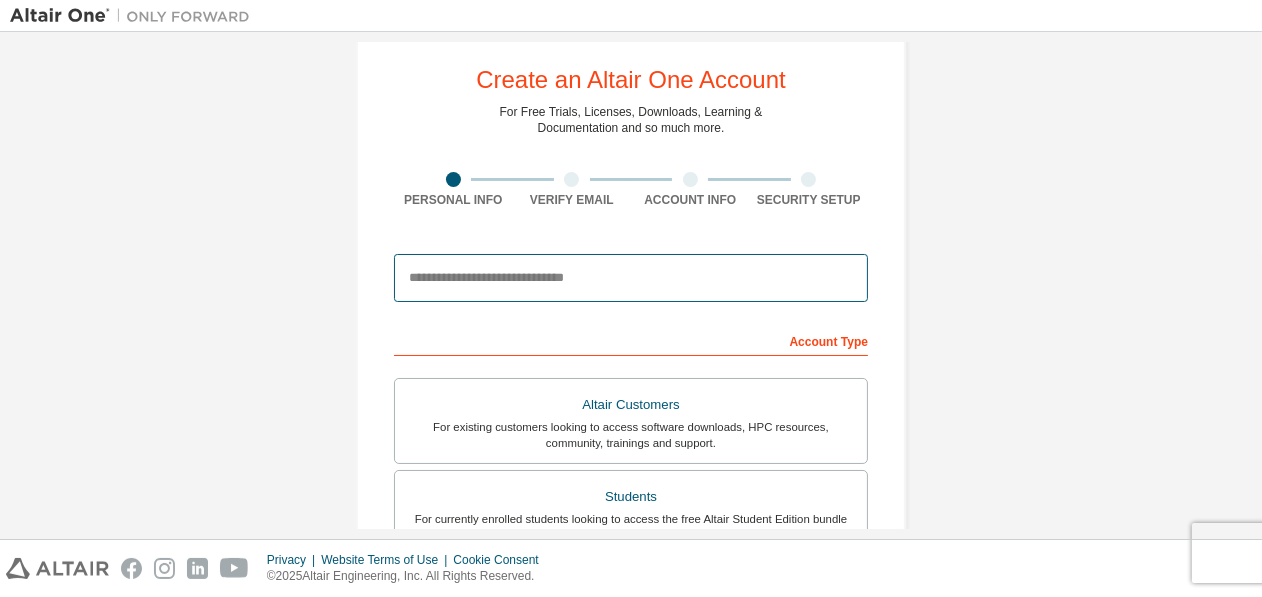 type on "**********" 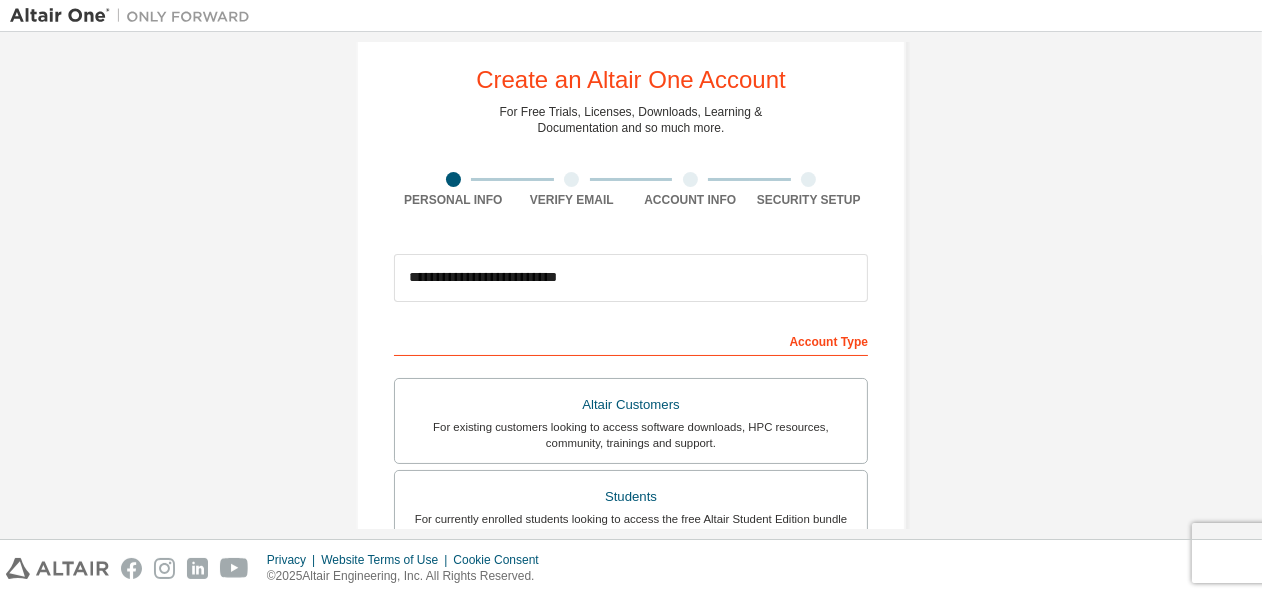 type on "******" 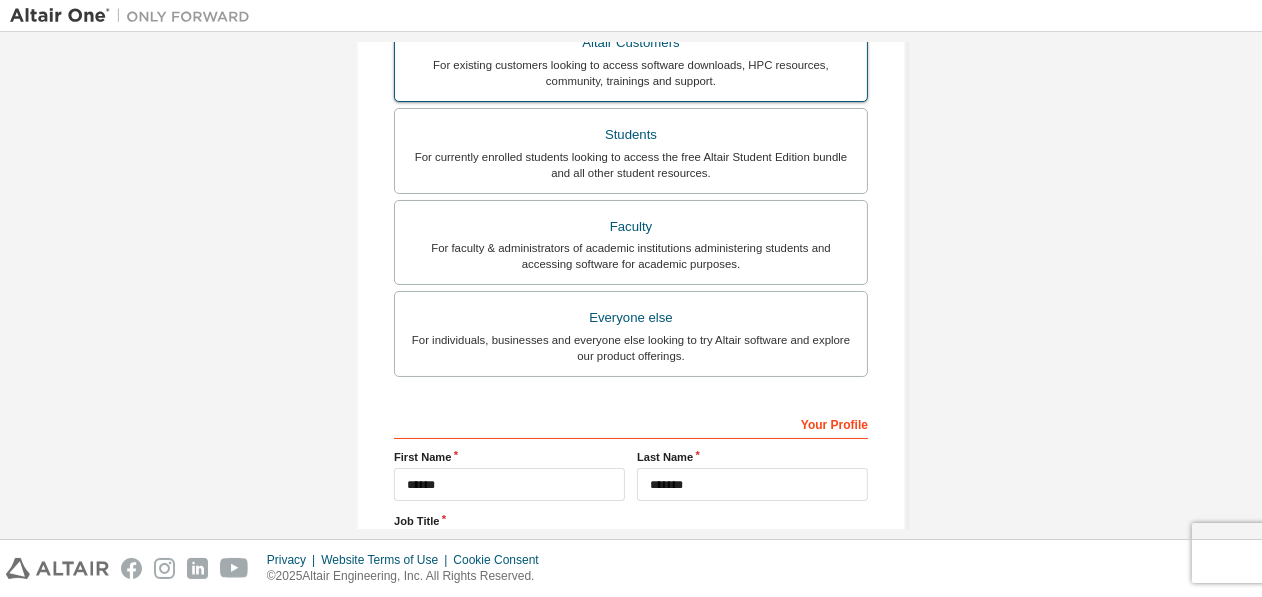 scroll, scrollTop: 567, scrollLeft: 0, axis: vertical 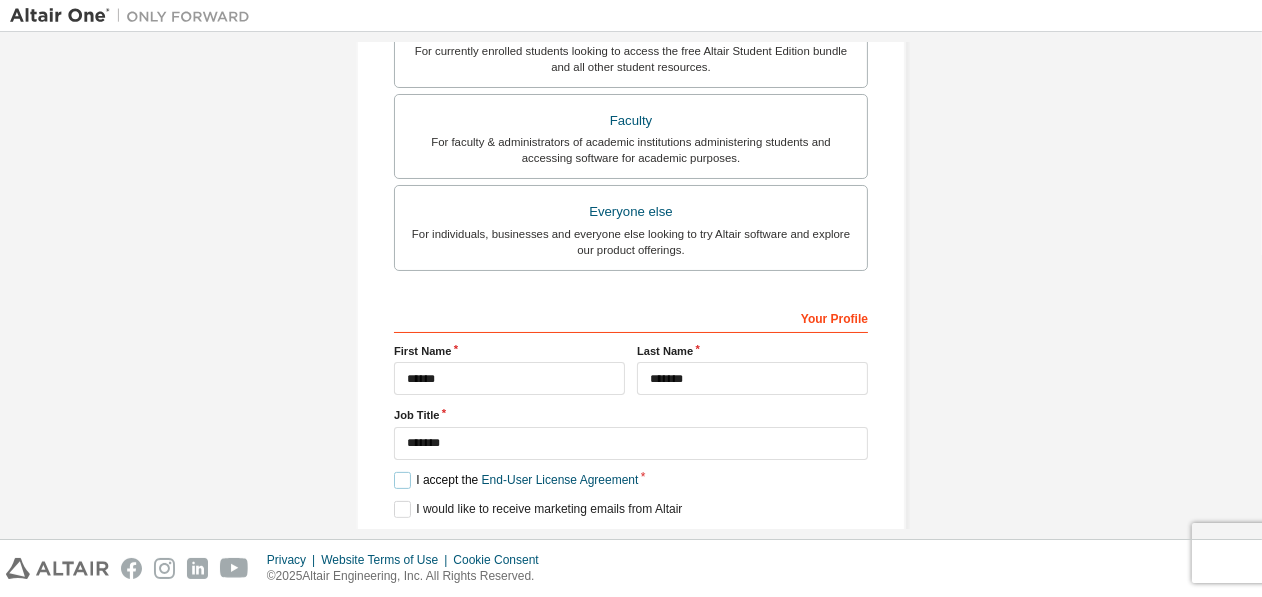 click on "I accept the    End-User License Agreement" at bounding box center [516, 480] 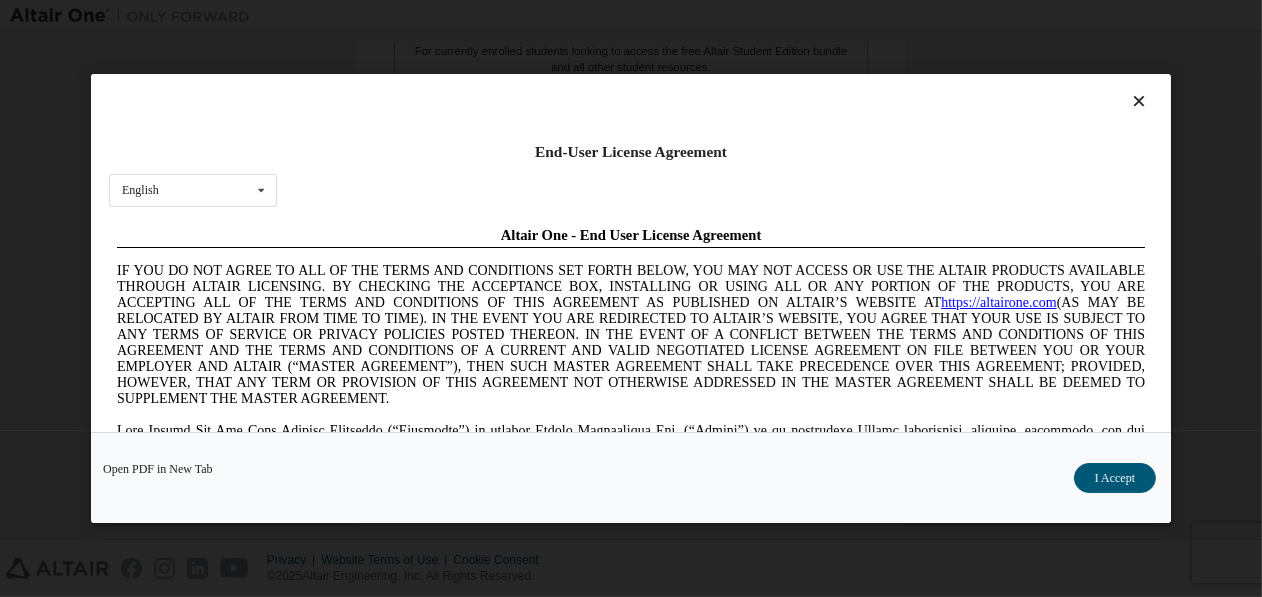 scroll, scrollTop: 0, scrollLeft: 0, axis: both 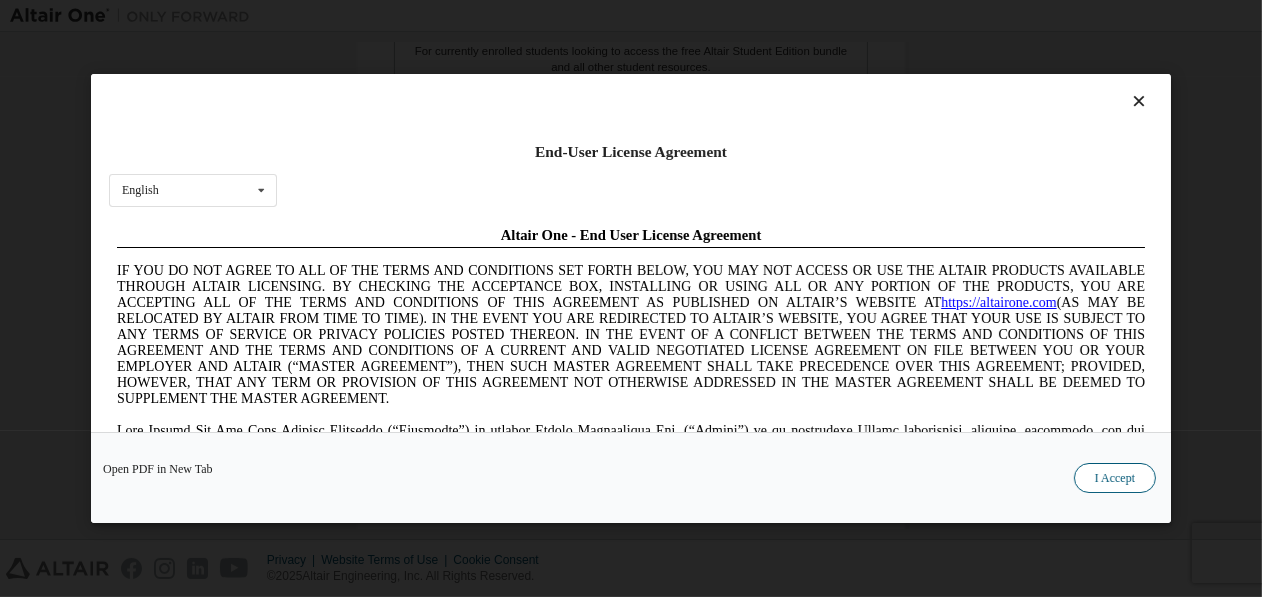 click on "I Accept" at bounding box center [1115, 478] 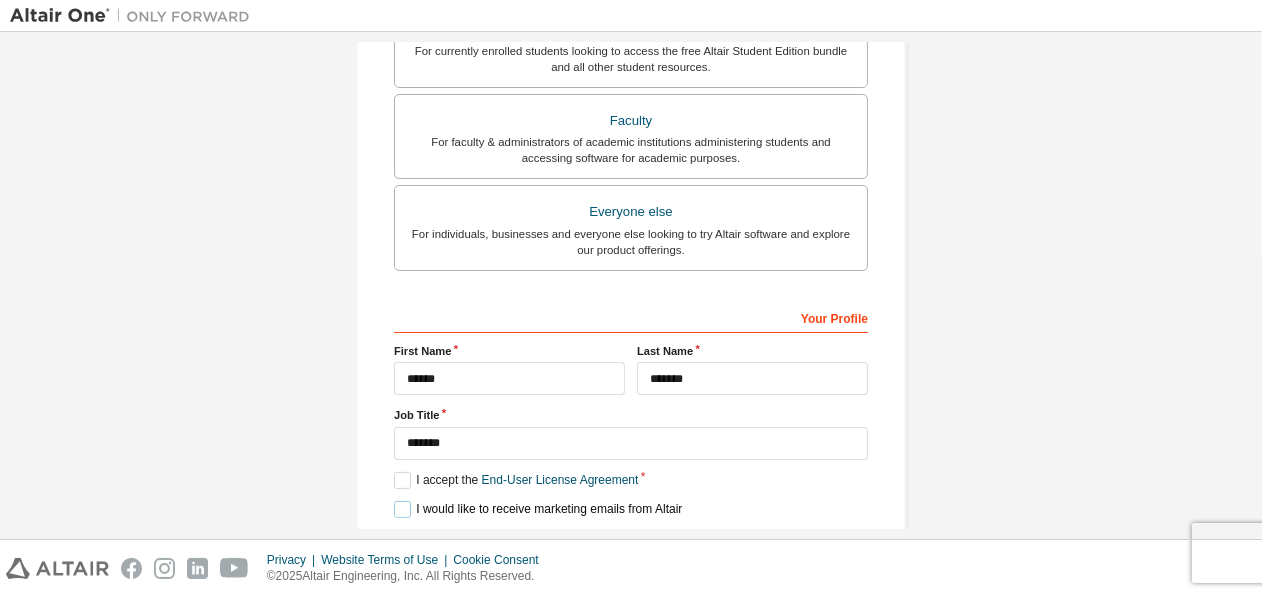 click on "I would like to receive marketing emails from Altair" at bounding box center [538, 509] 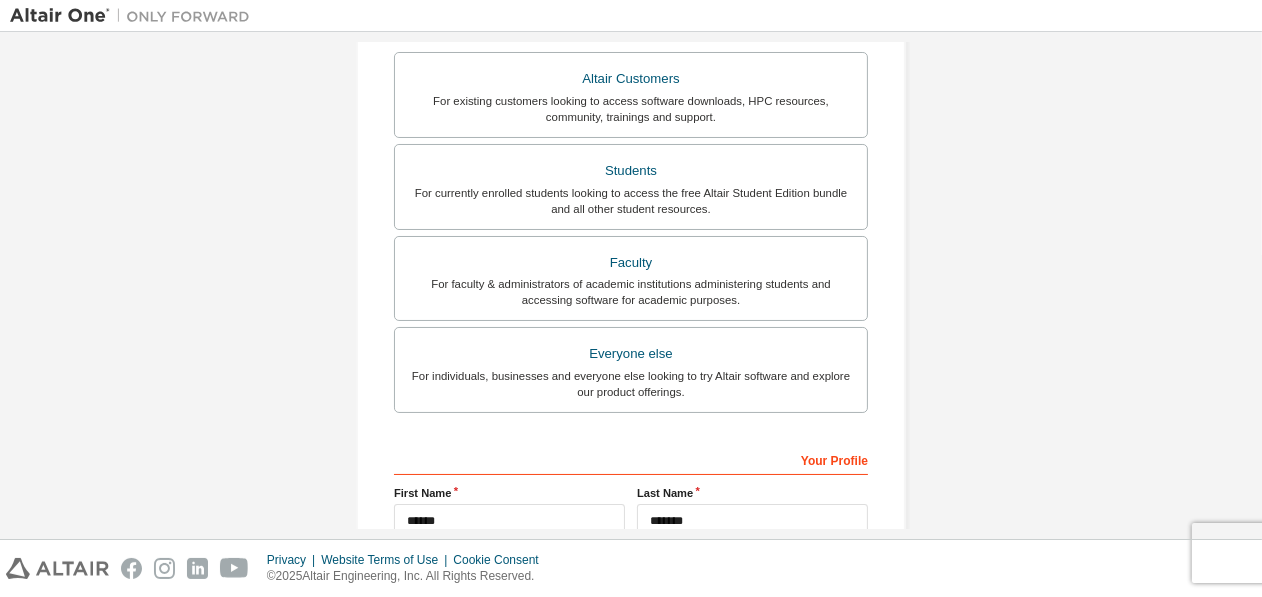 scroll, scrollTop: 629, scrollLeft: 0, axis: vertical 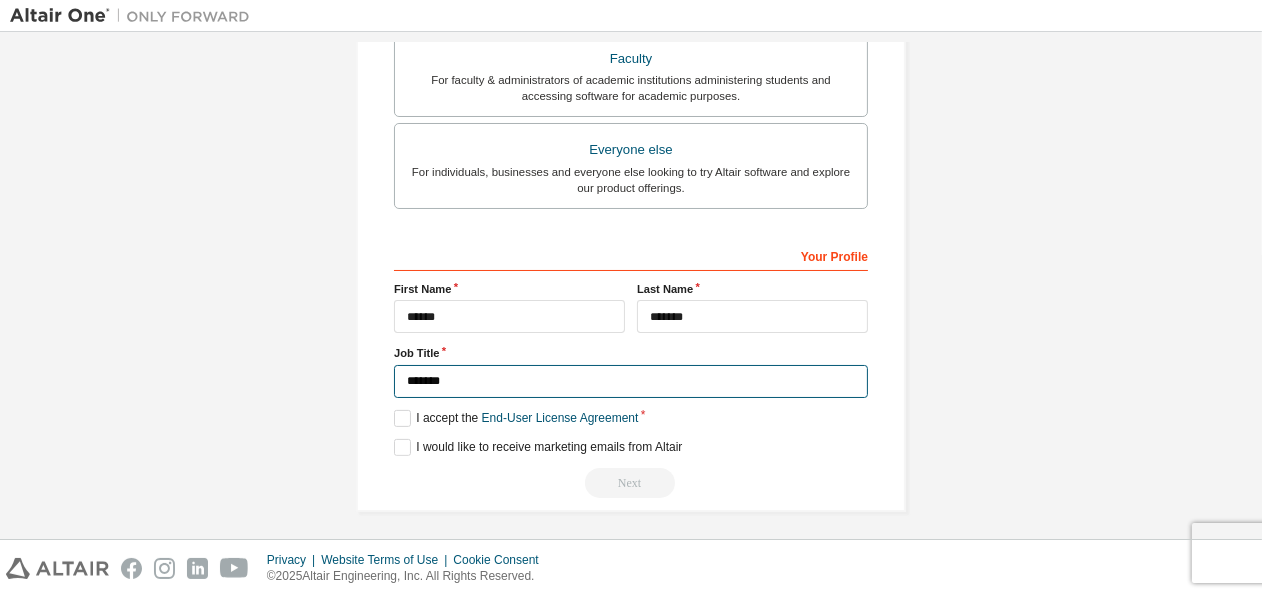 click on "*******" at bounding box center [631, 381] 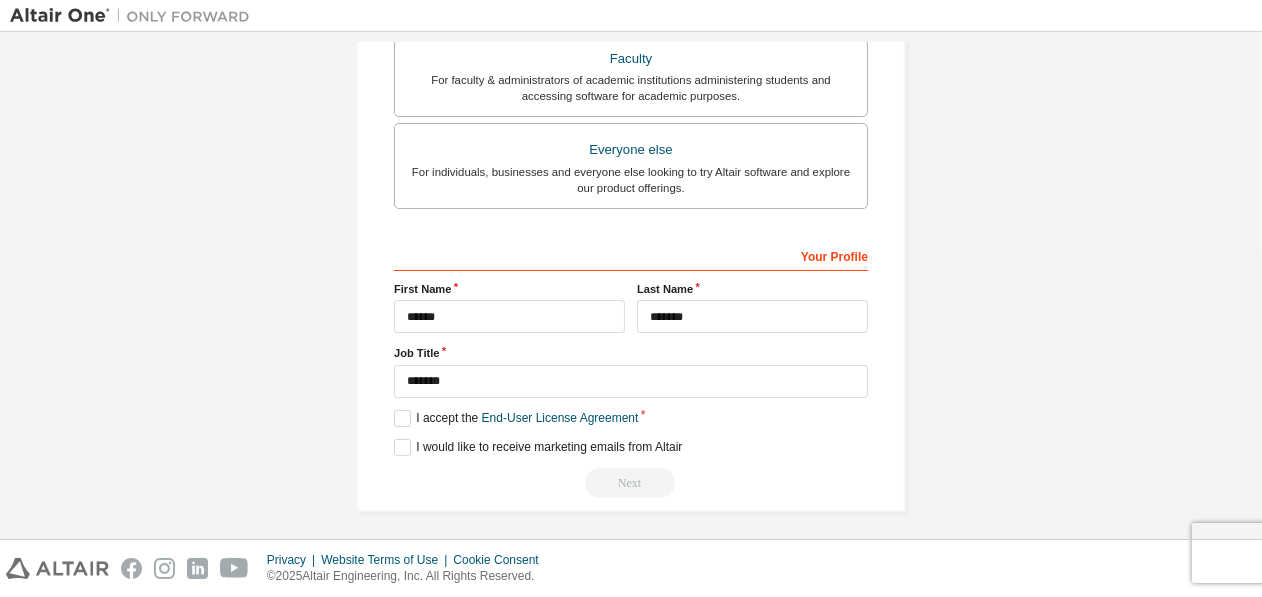 click on "**********" at bounding box center (631, -26) 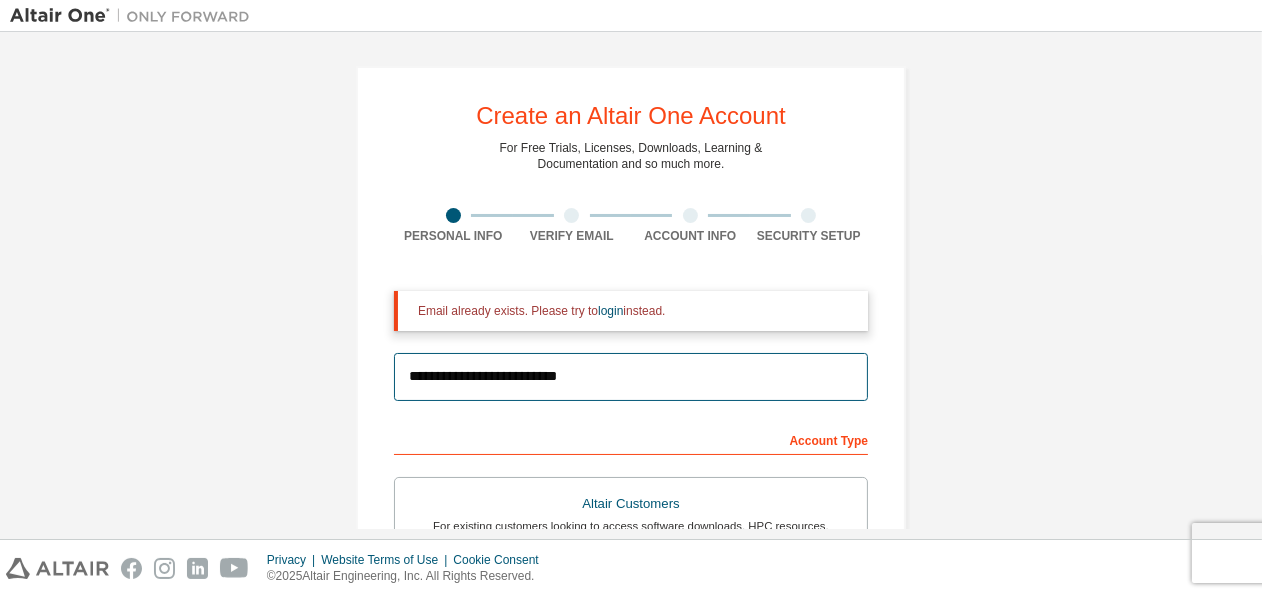 click on "**********" at bounding box center (631, 377) 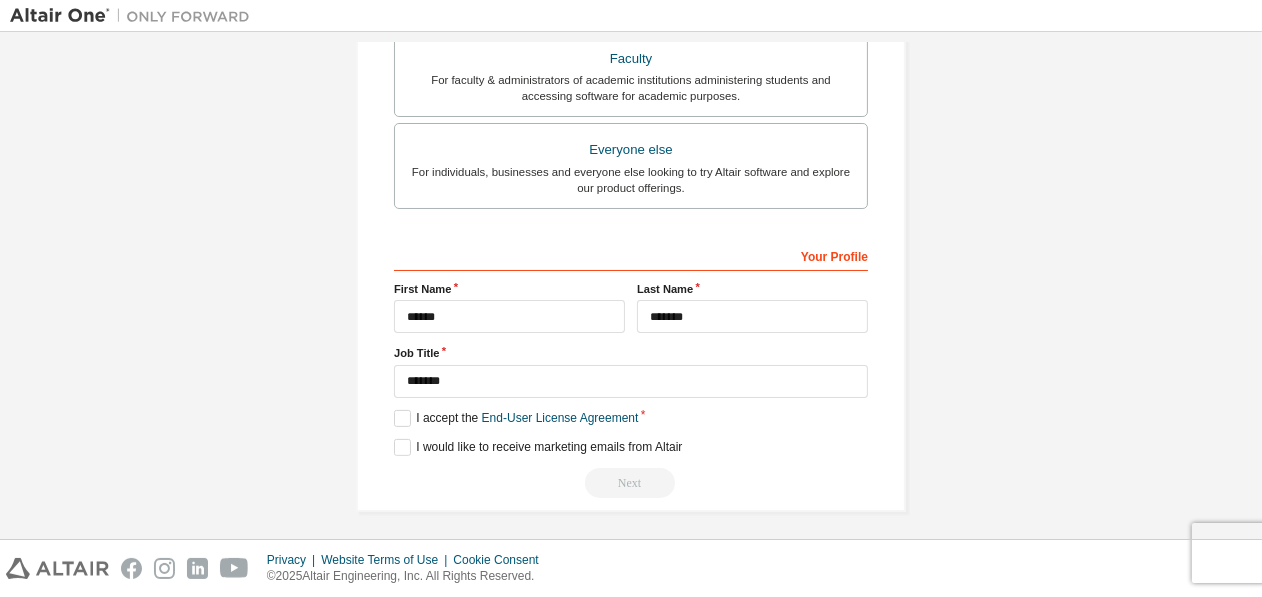 click on "**********" at bounding box center [631, -26] 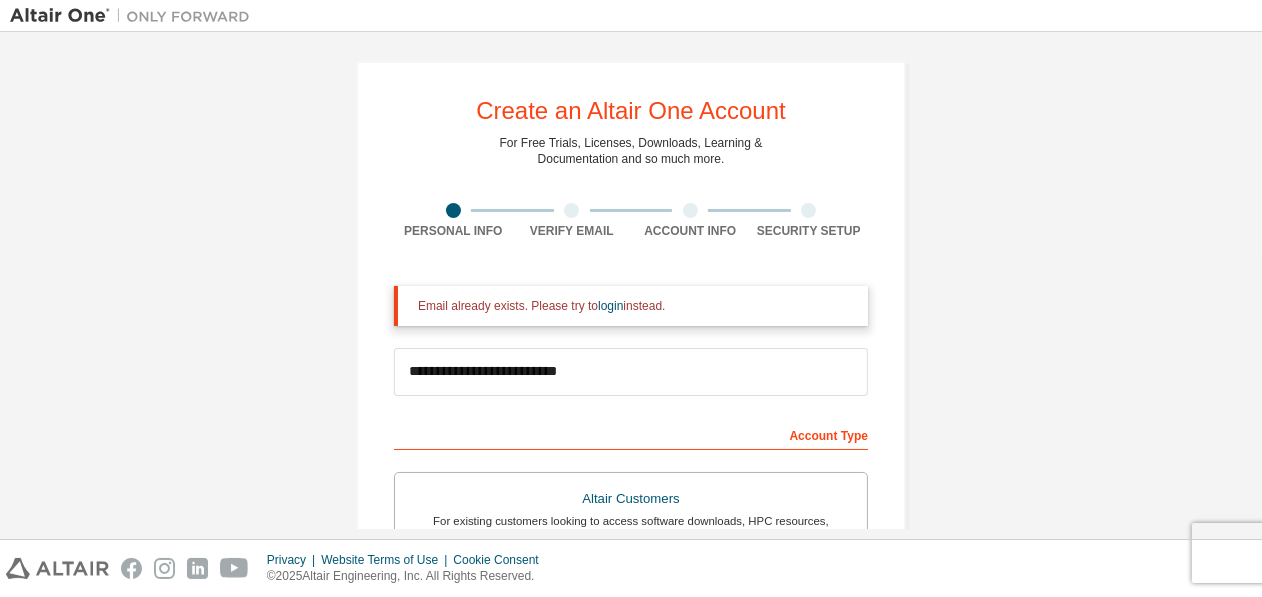 scroll, scrollTop: 0, scrollLeft: 0, axis: both 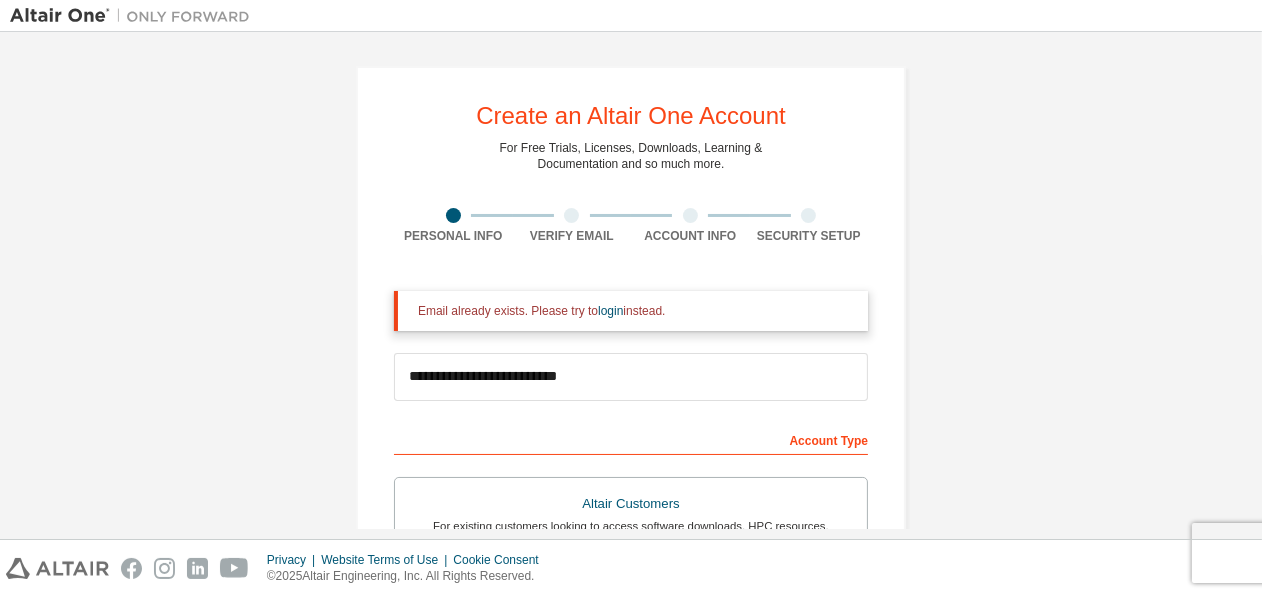 click on "Security Setup" at bounding box center (809, 226) 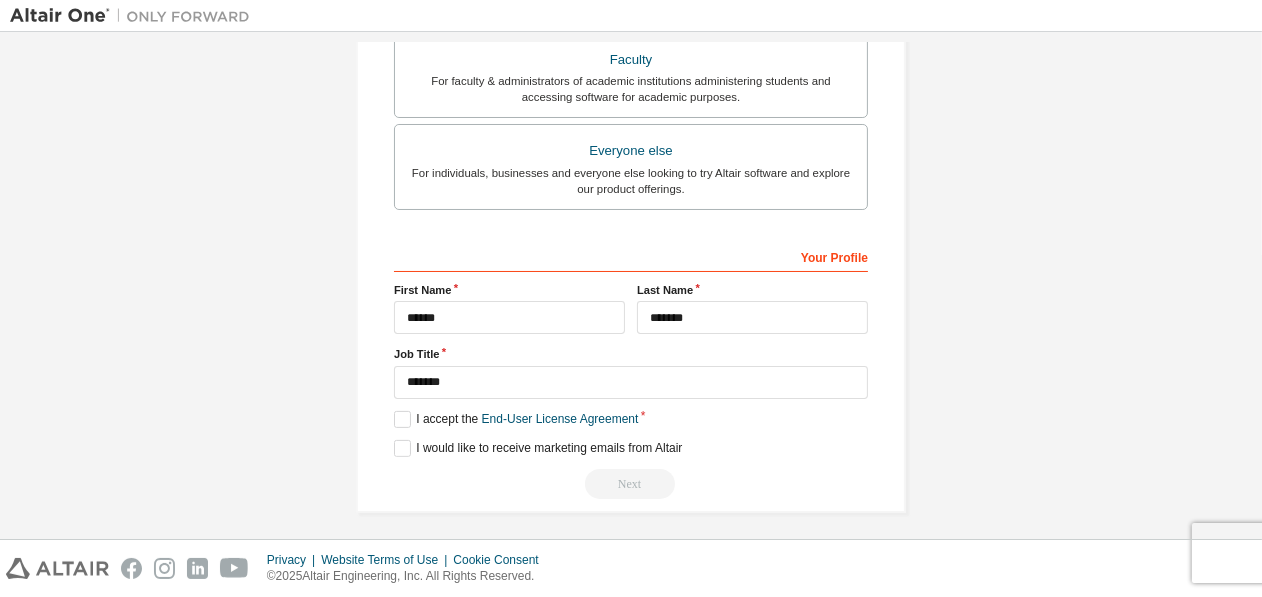 scroll, scrollTop: 629, scrollLeft: 0, axis: vertical 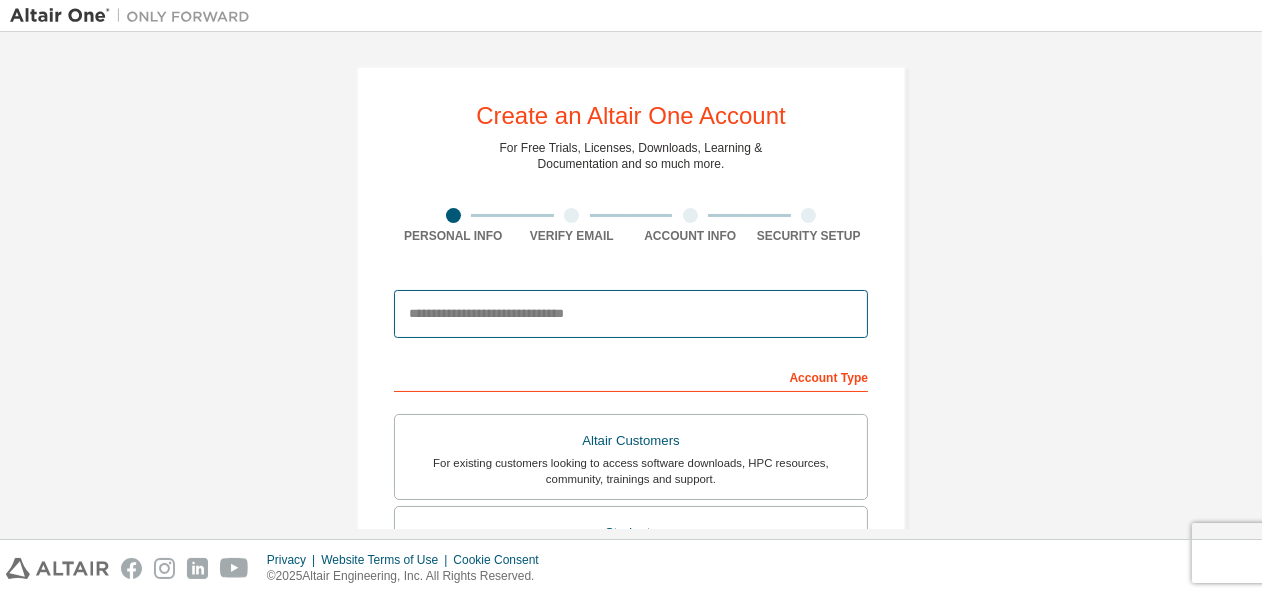click at bounding box center (631, 314) 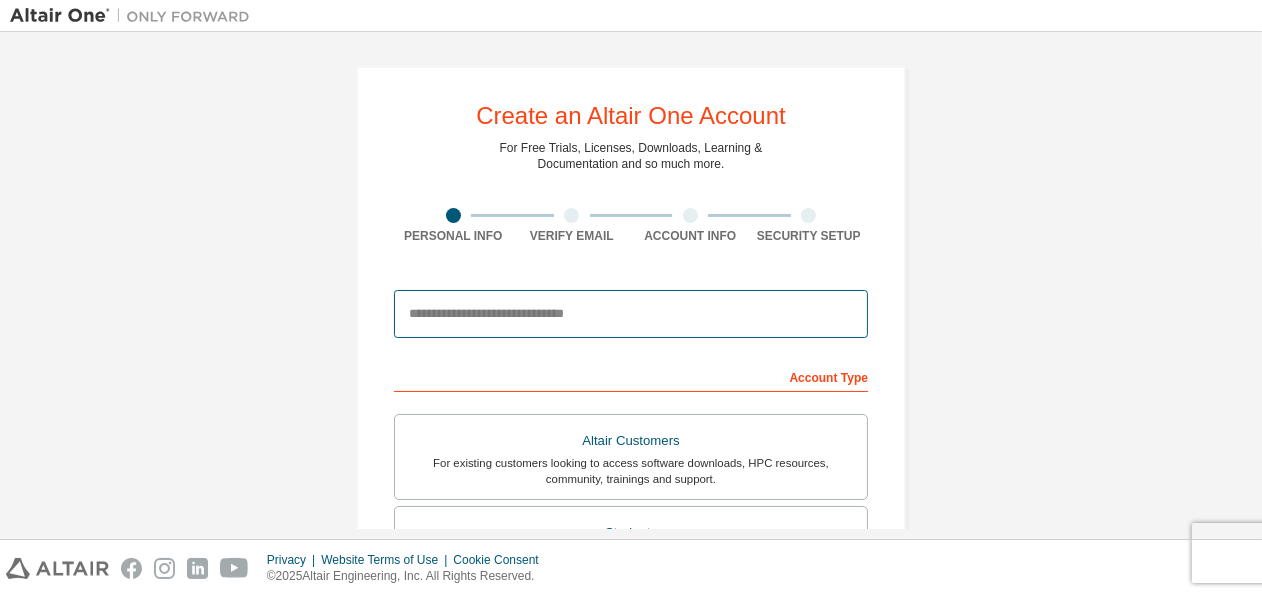 type on "**********" 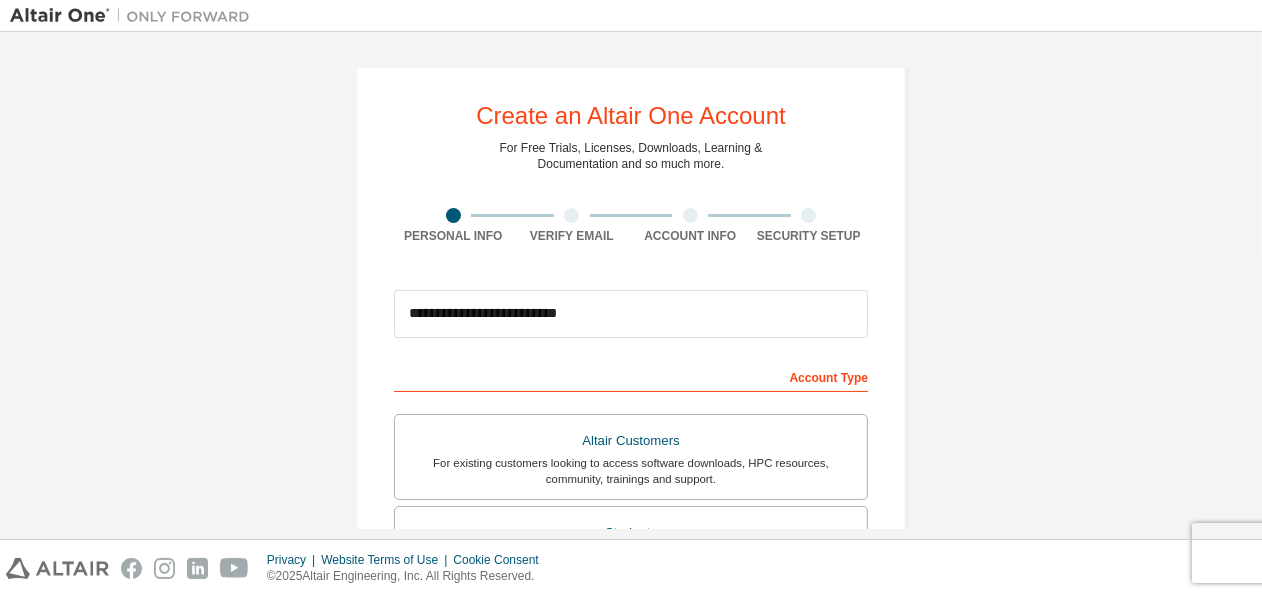 type on "******" 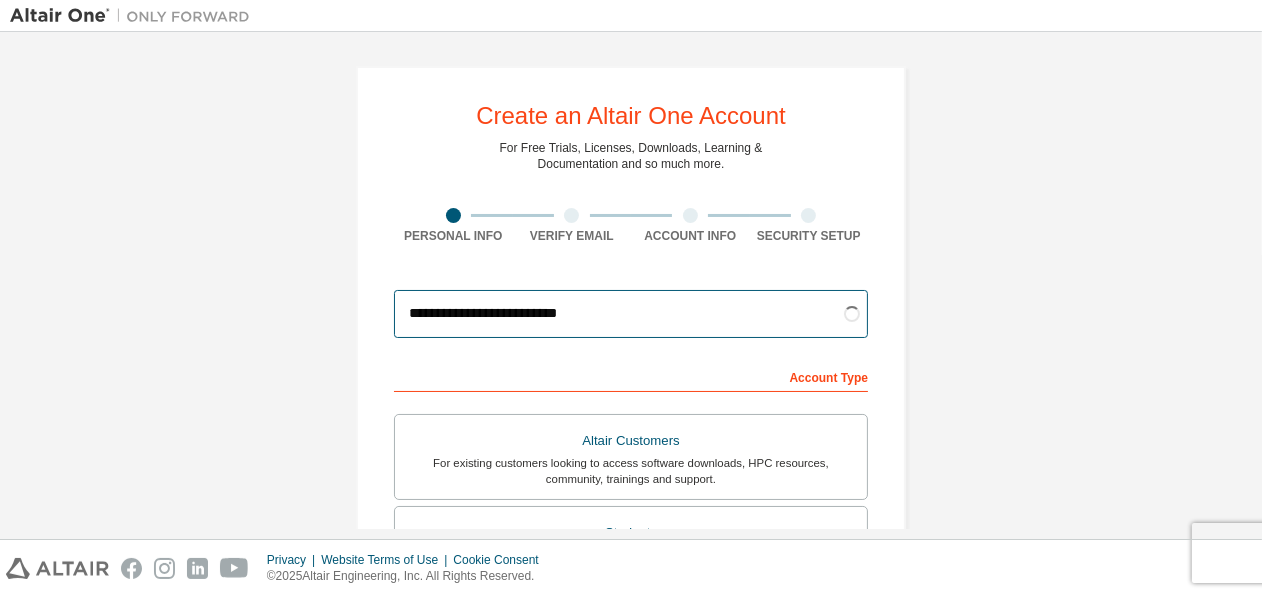 click on "**********" at bounding box center [631, 314] 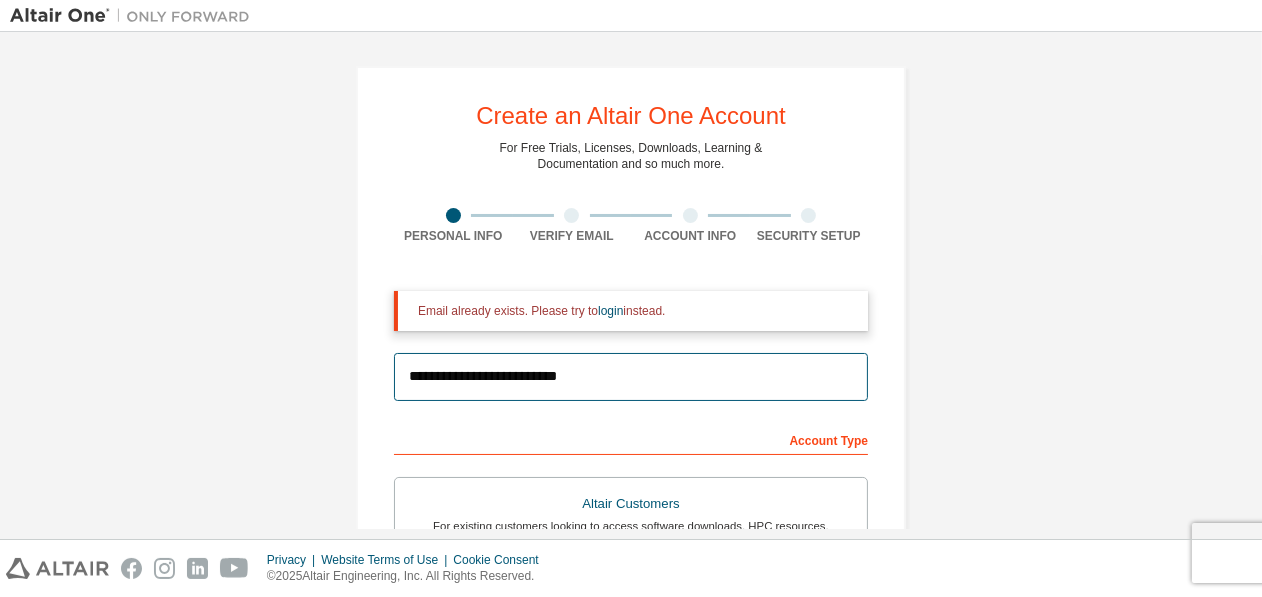 scroll, scrollTop: 144, scrollLeft: 0, axis: vertical 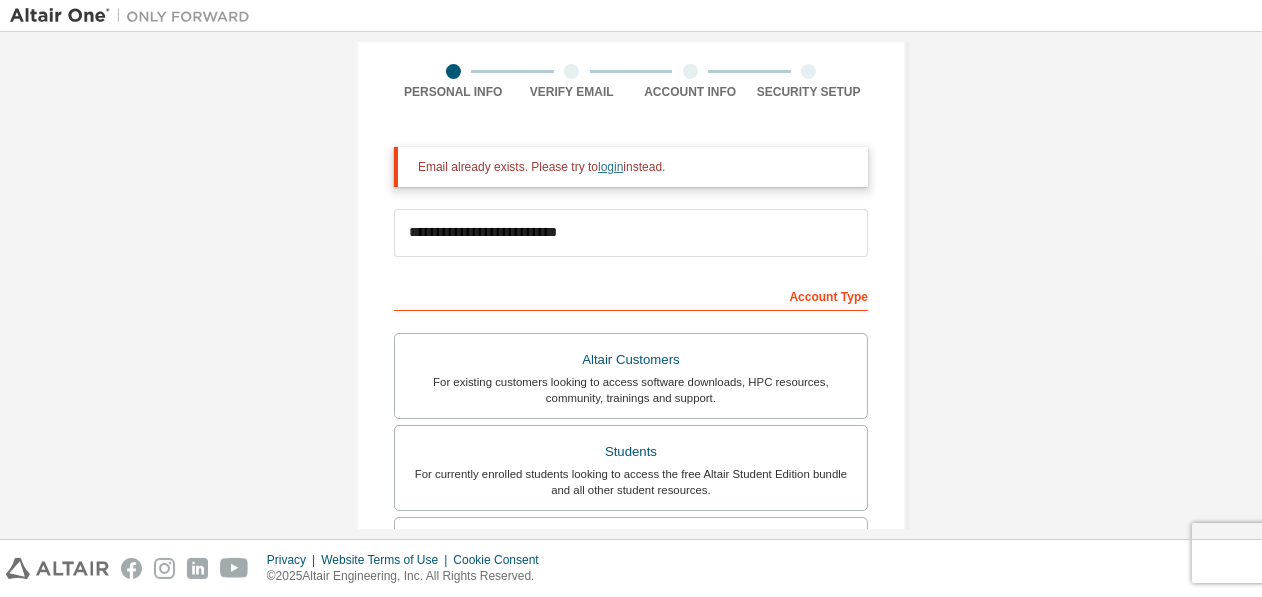 click on "login" at bounding box center [610, 167] 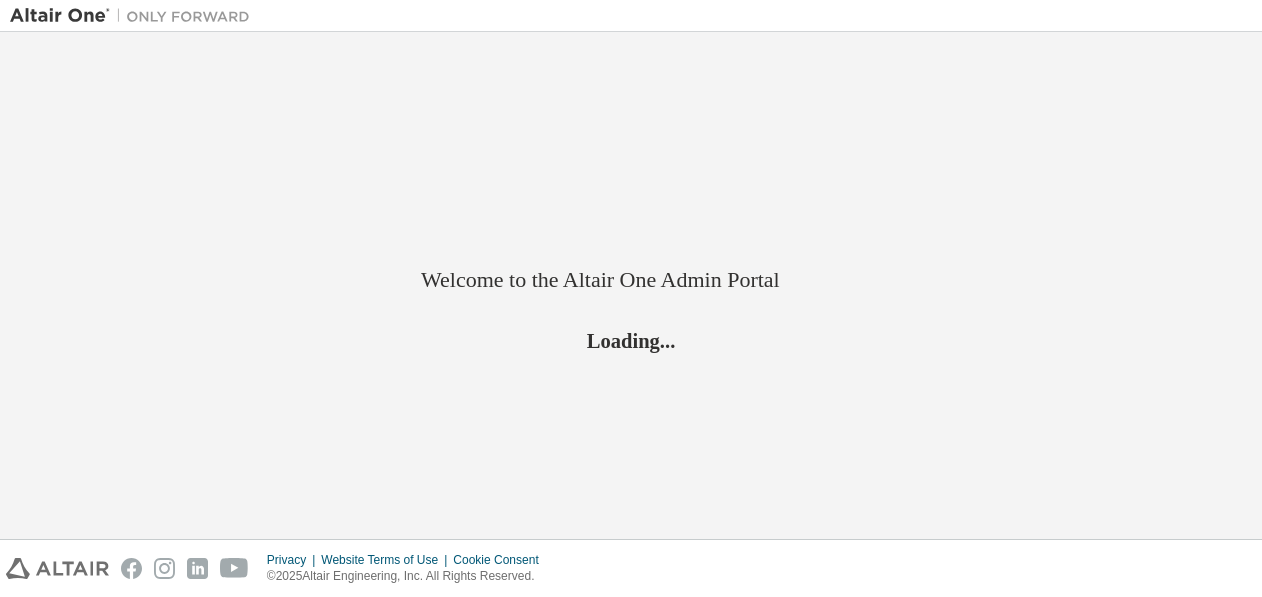scroll, scrollTop: 0, scrollLeft: 0, axis: both 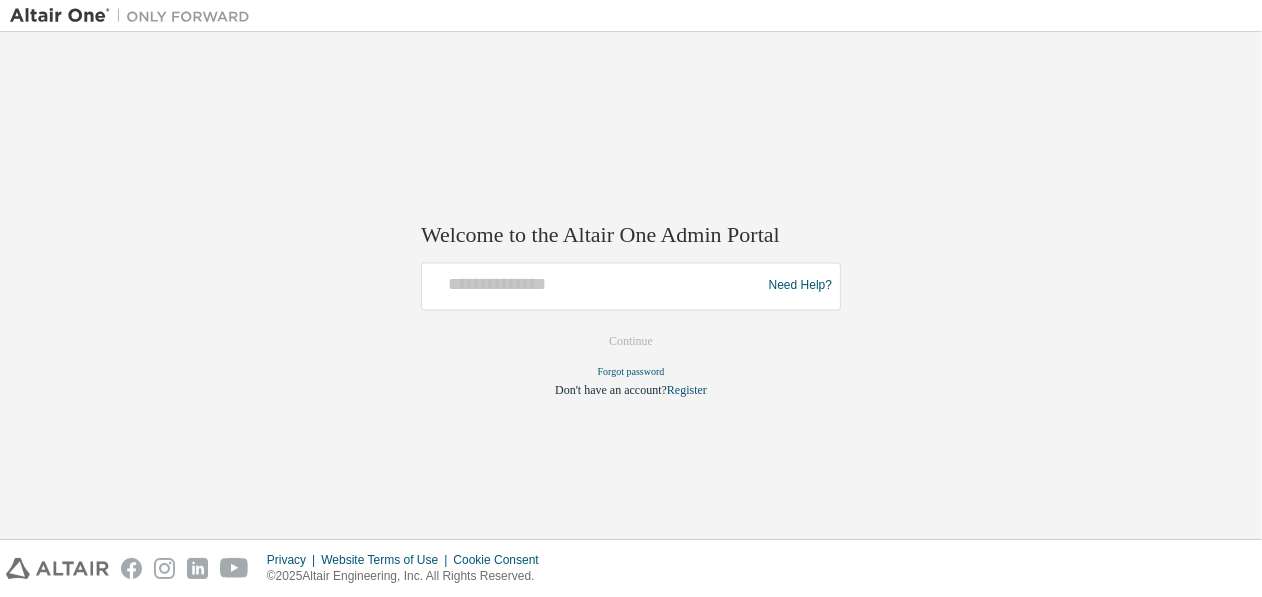 click on "Need Help?" at bounding box center (631, 286) 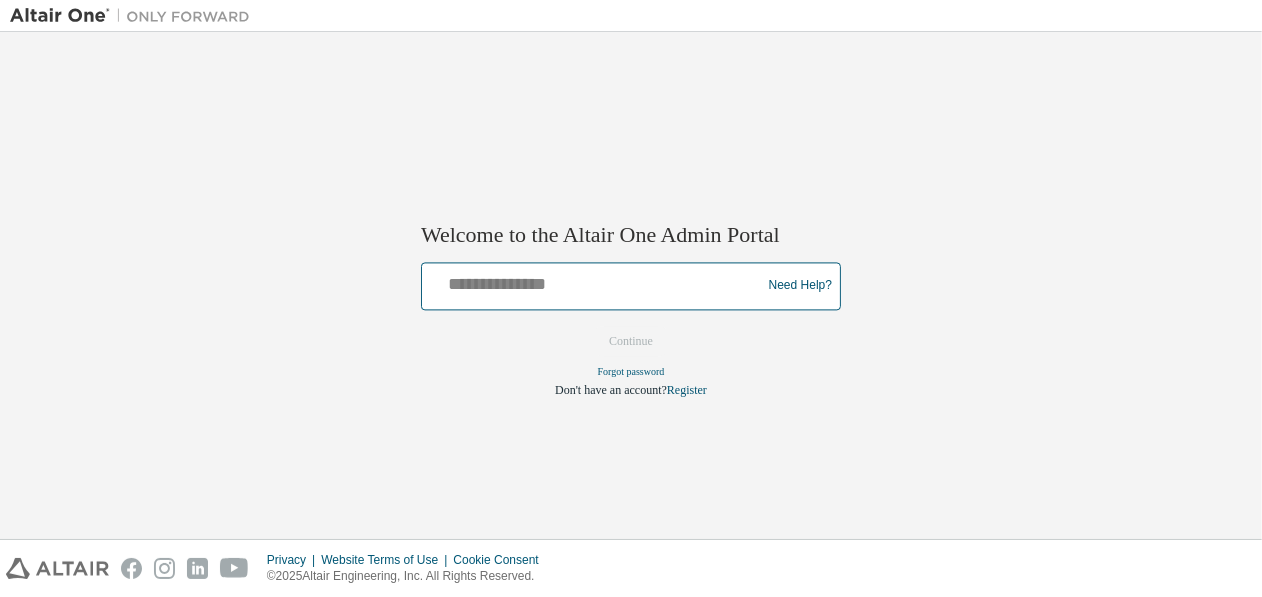 click at bounding box center [594, 281] 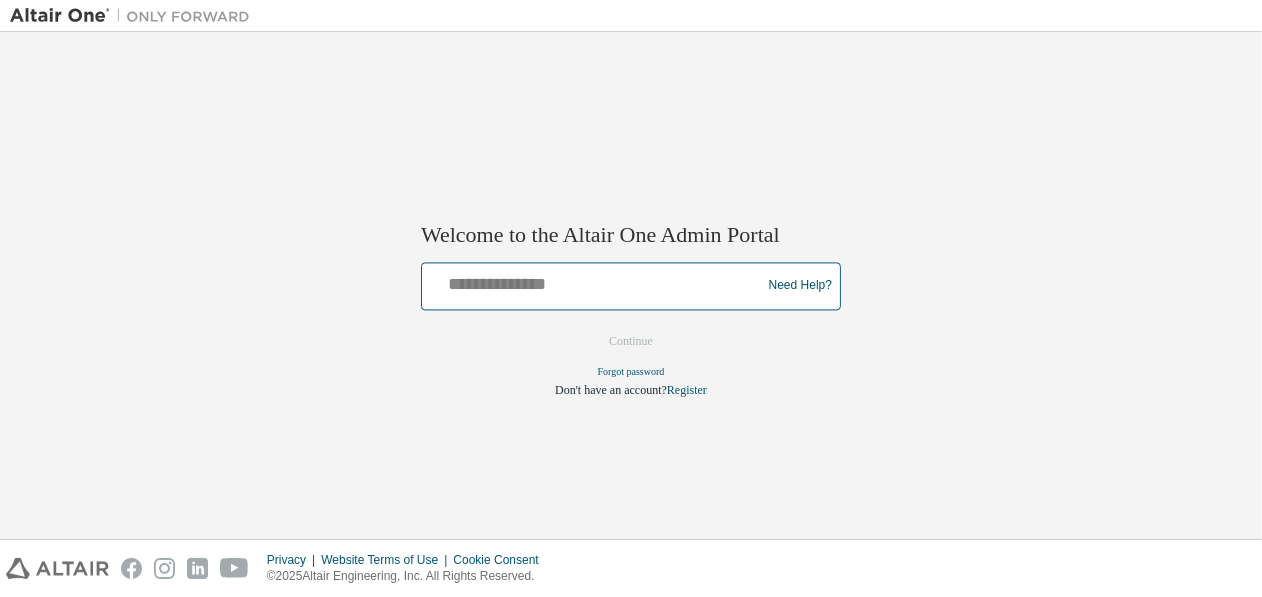 type on "**********" 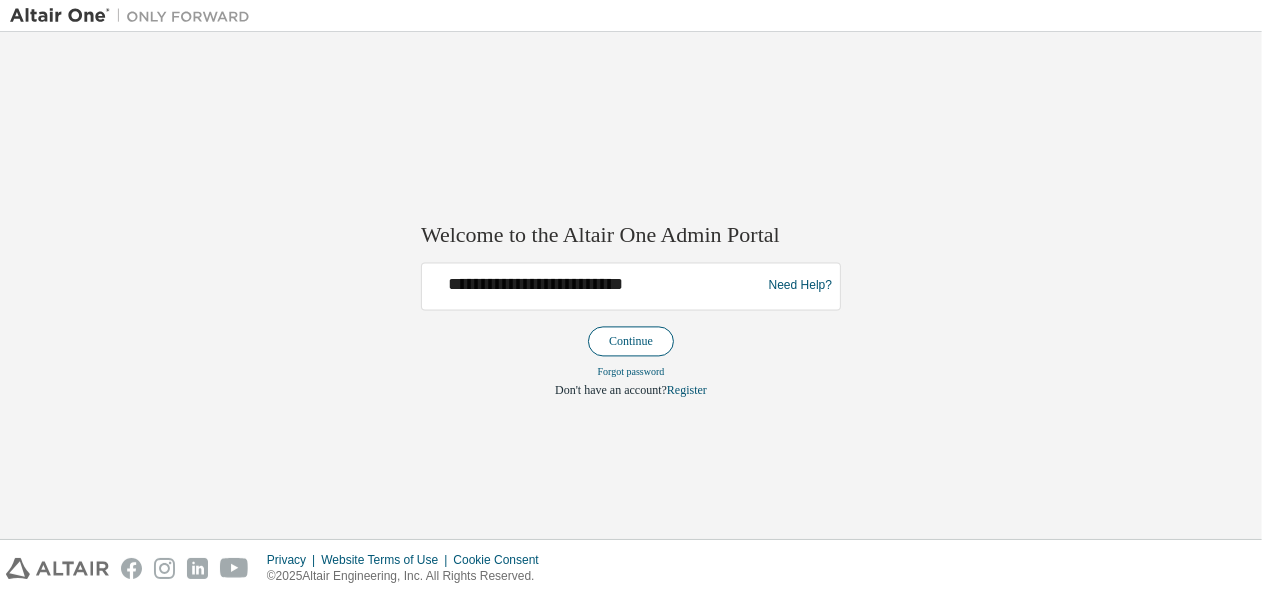 click on "Continue" at bounding box center [631, 341] 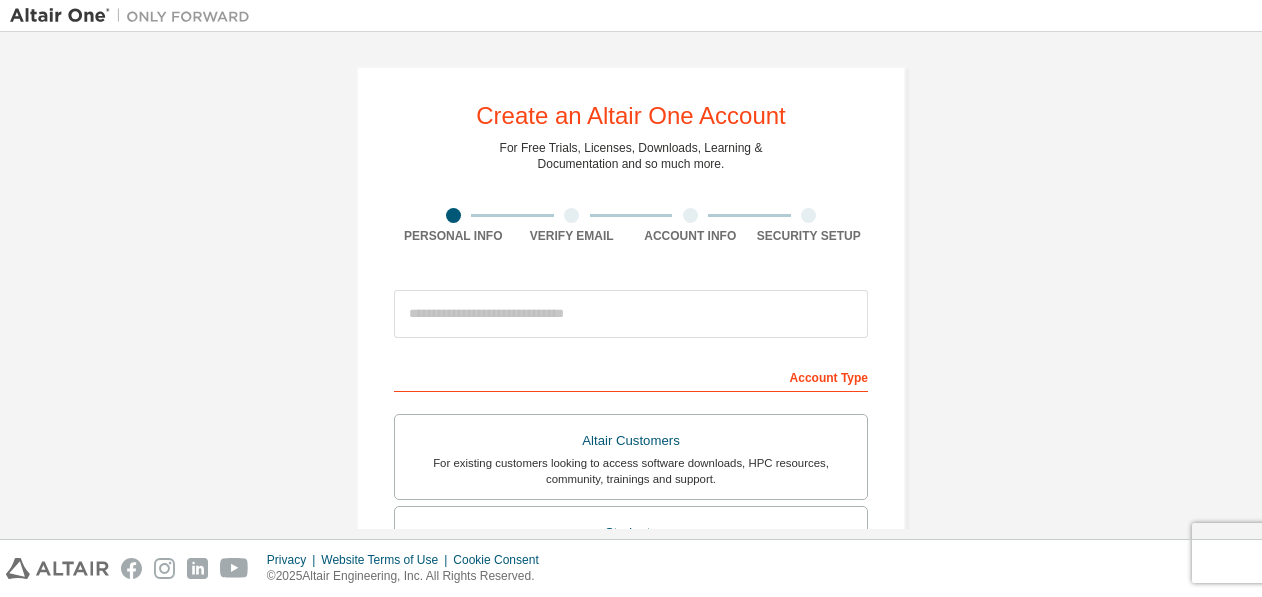 scroll, scrollTop: 0, scrollLeft: 0, axis: both 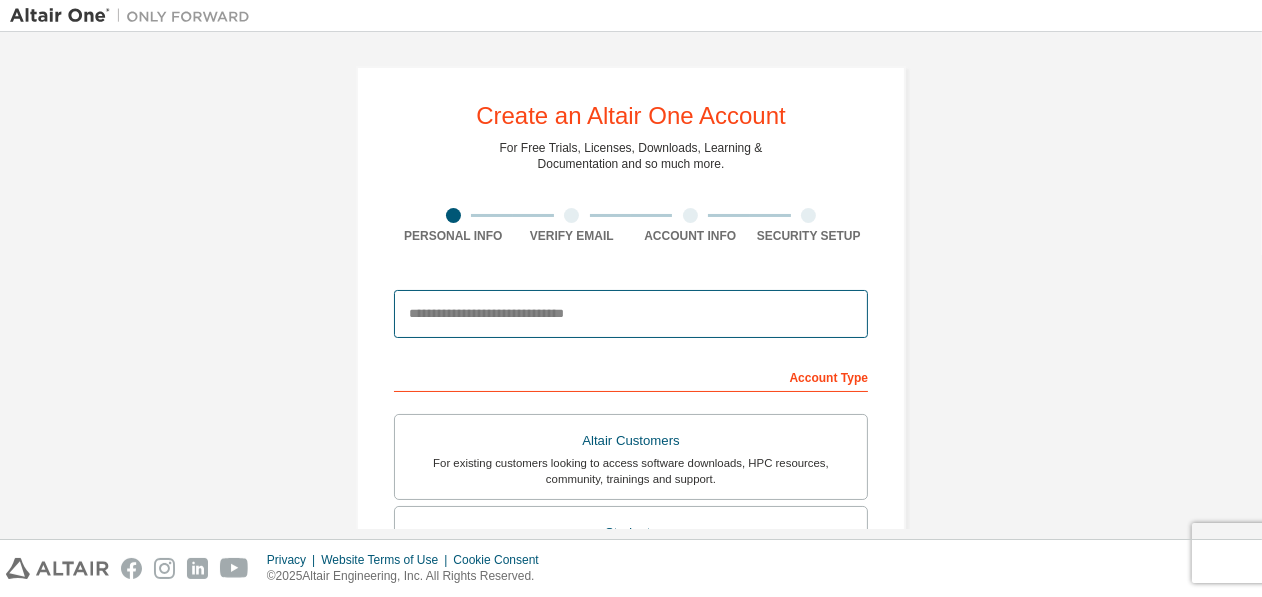 click at bounding box center (631, 314) 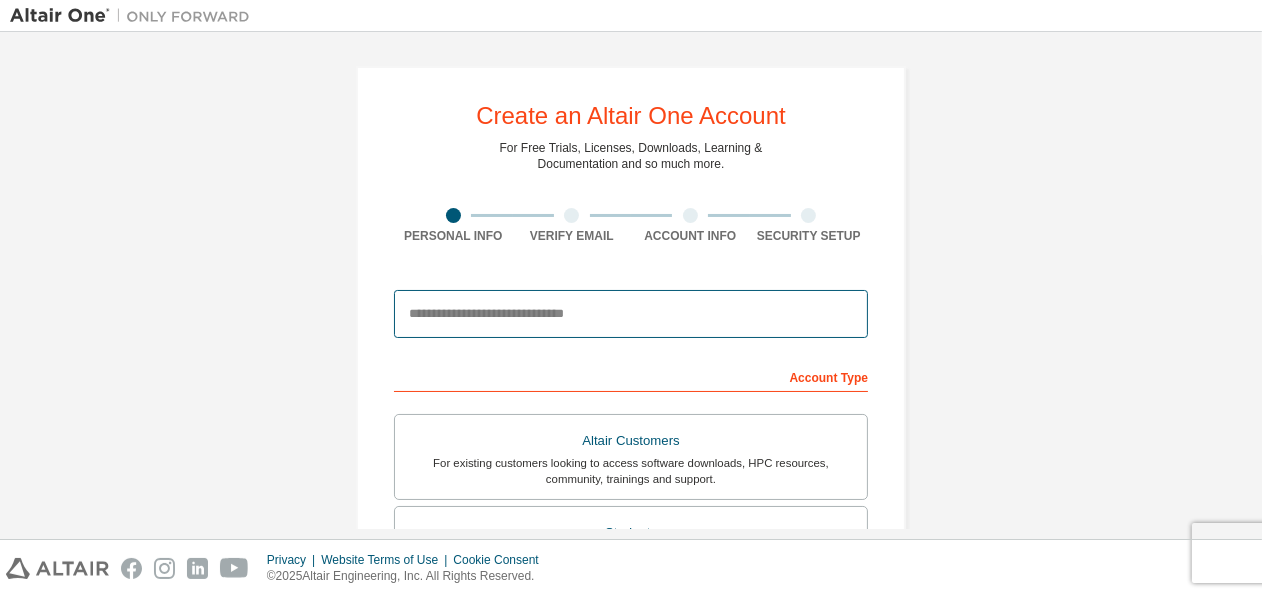 click at bounding box center [631, 314] 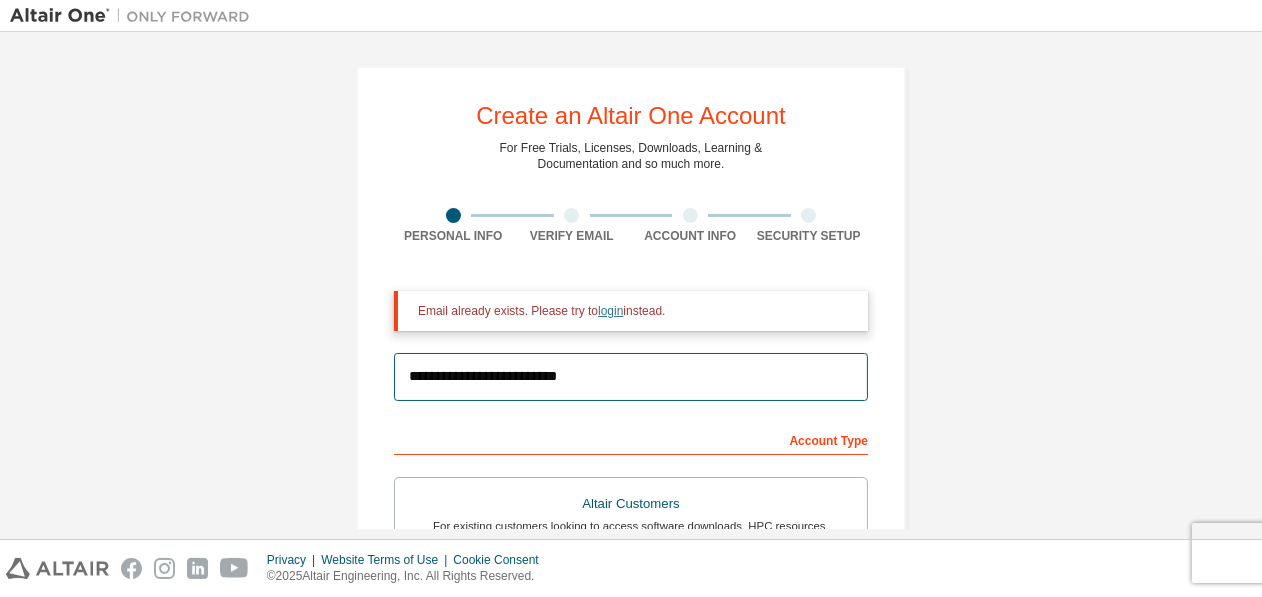 type on "**********" 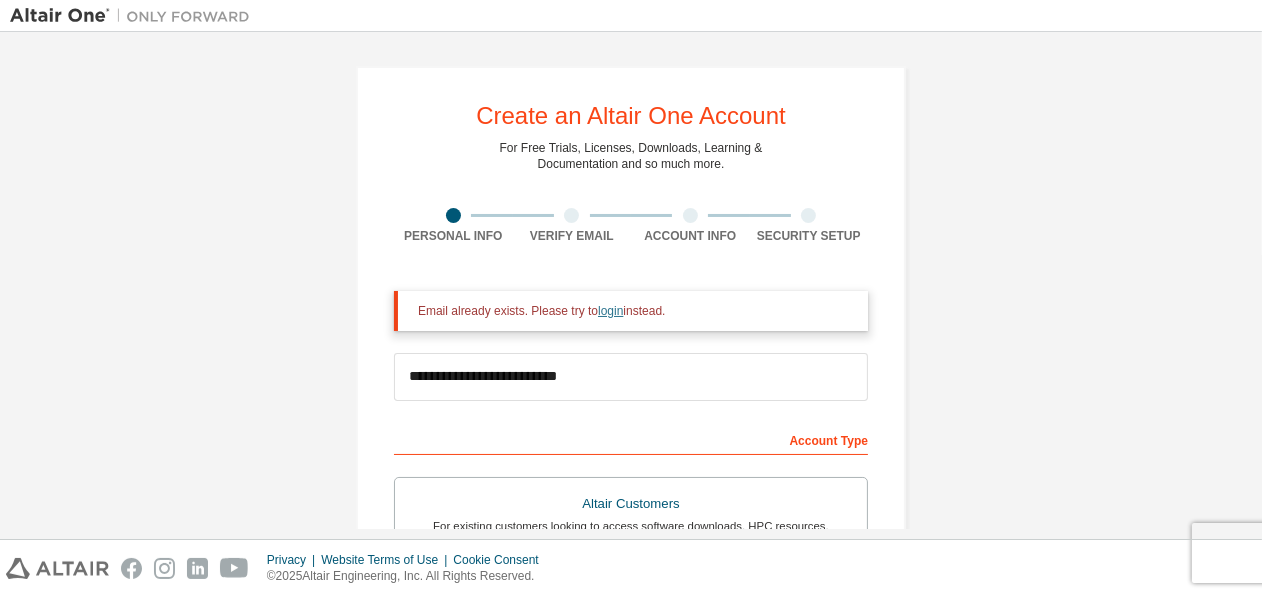 click on "login" at bounding box center (610, 311) 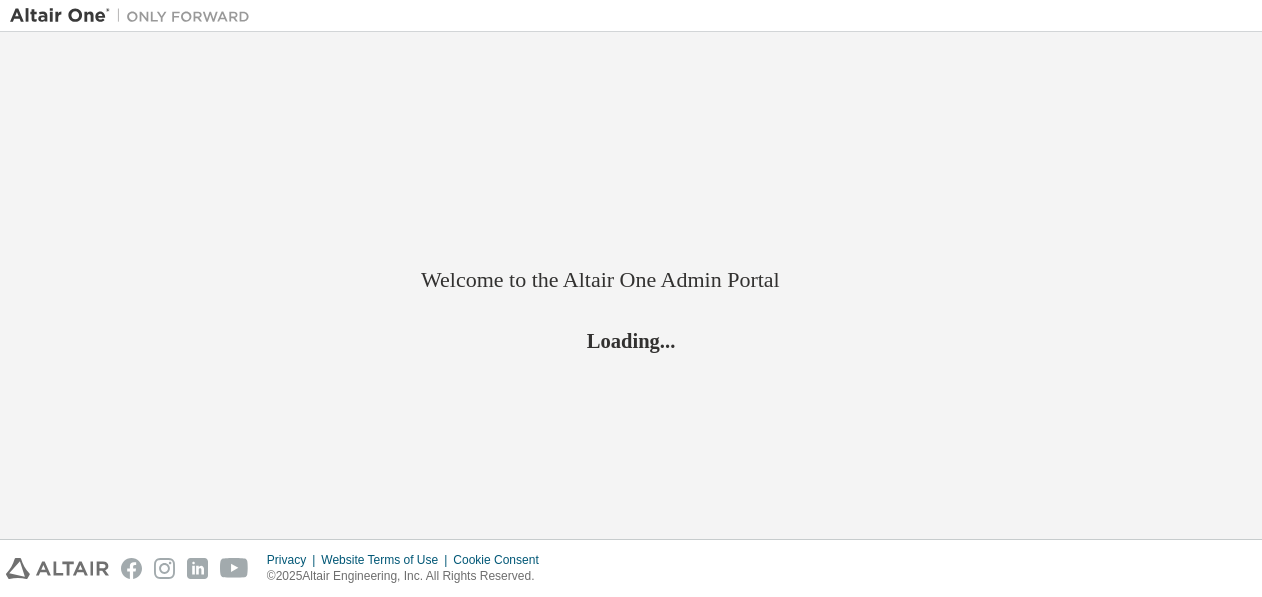 scroll, scrollTop: 0, scrollLeft: 0, axis: both 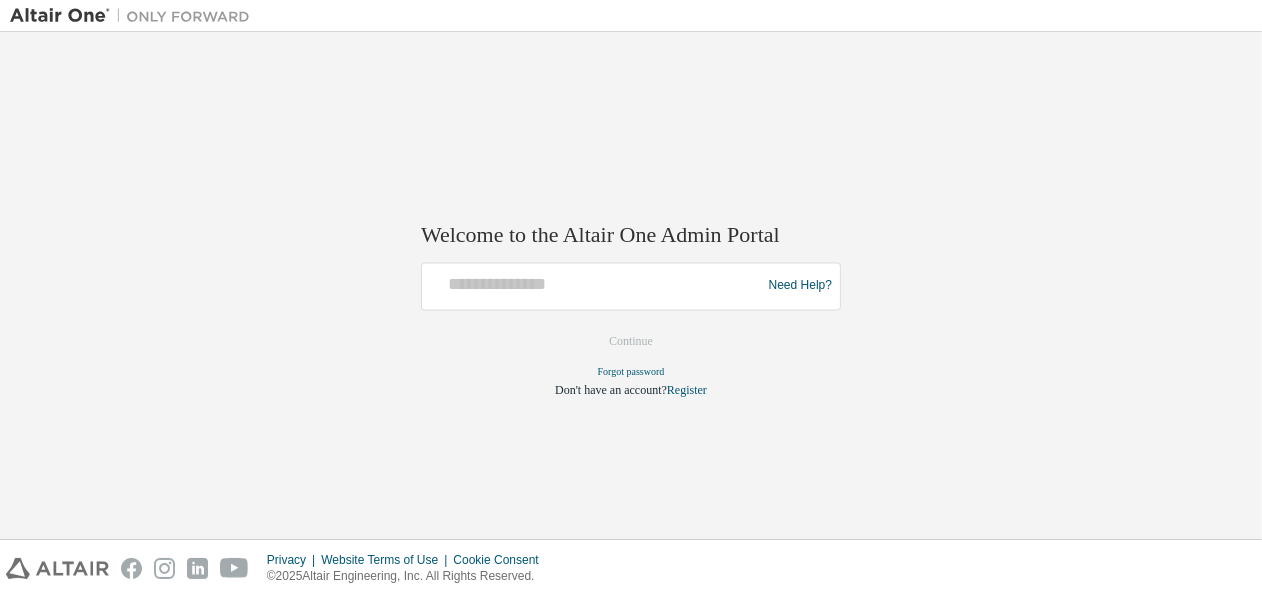 click on "Need Help? Please make sure that you provide your Global Login as
email (e.g. @example.com, @example.com) Please enter a valid e-mail address. Continue Forgot password Don't have an account?  Register" at bounding box center (631, 330) 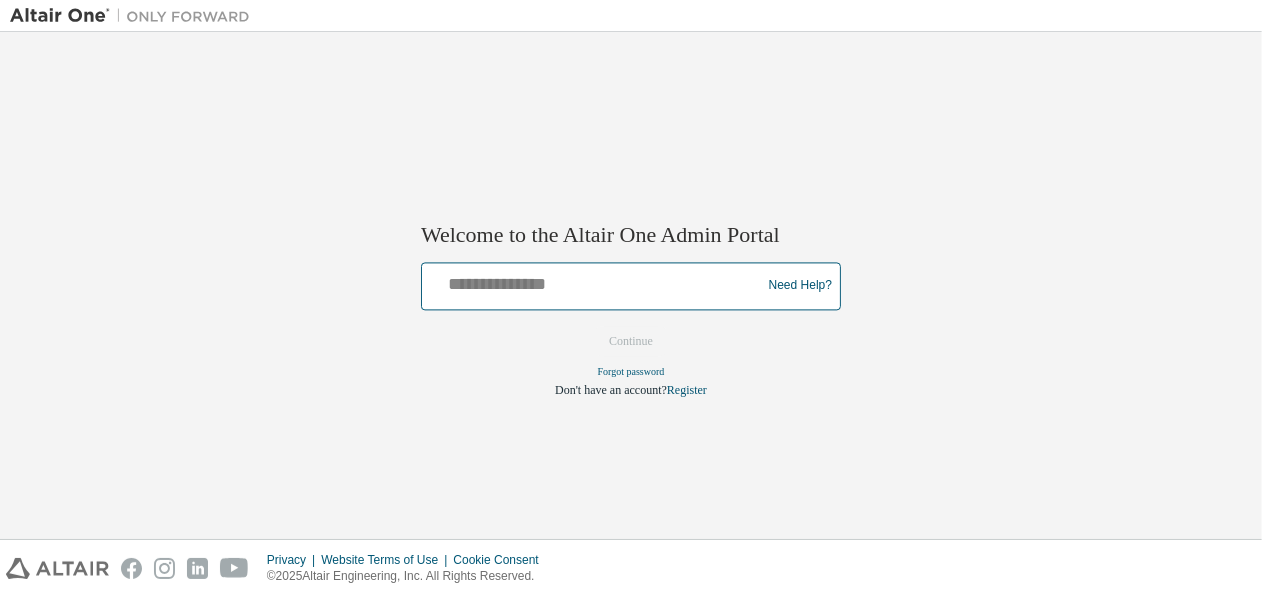 click at bounding box center (594, 281) 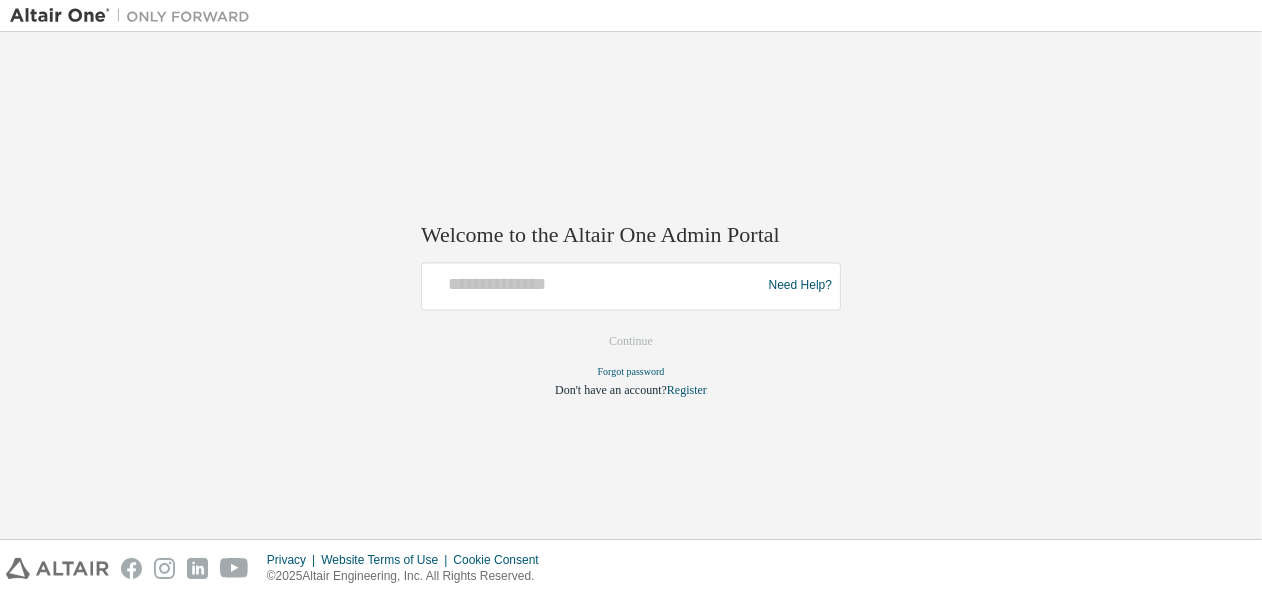 click on "Welcome to the Altair One Admin Portal Need Help? Please make sure that you provide your Global Login as
email (e.g. @example.com, @example.com) Please enter a valid e-mail address. Continue Forgot password Don't have an account?  Register" at bounding box center (631, 285) 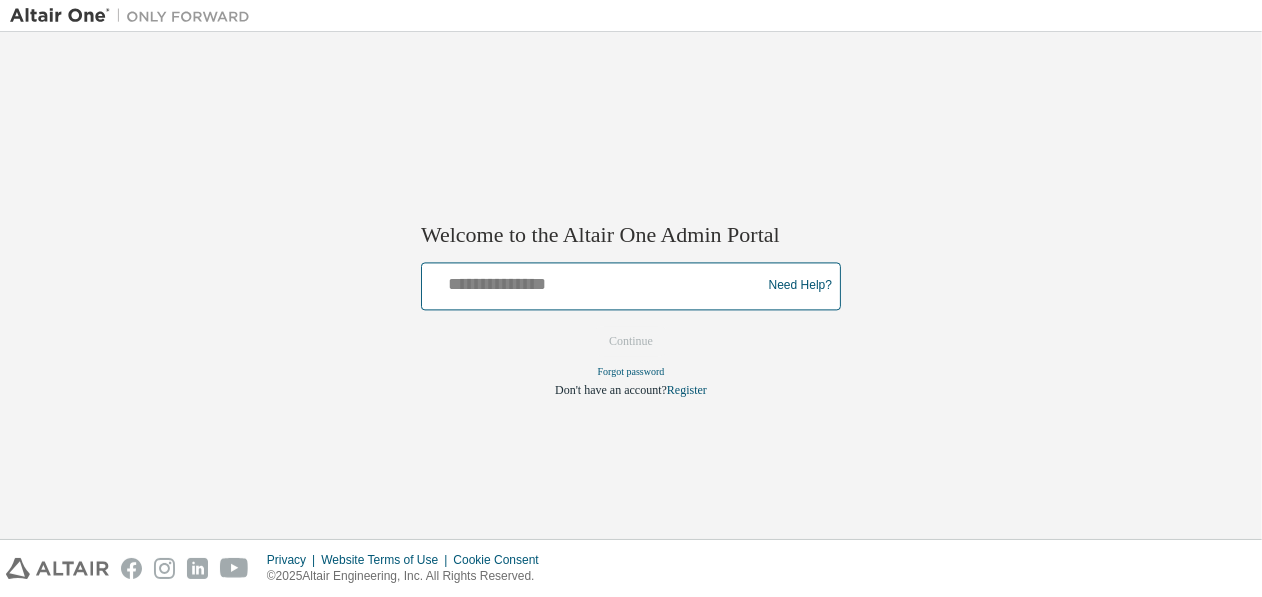 click at bounding box center [594, 281] 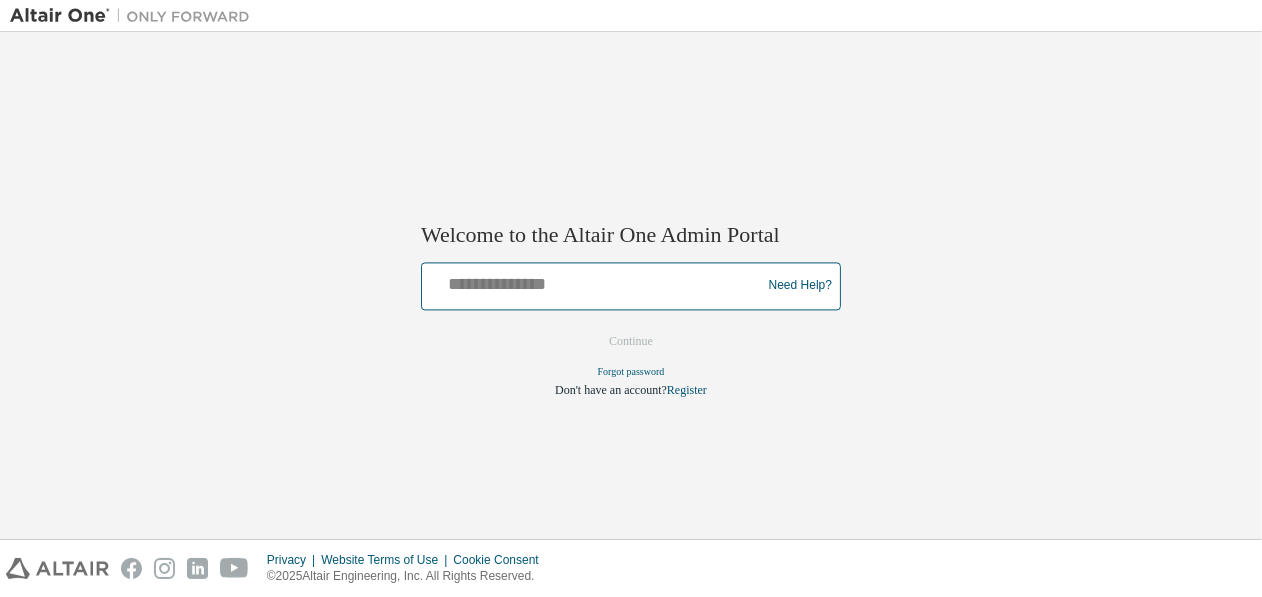 type on "**********" 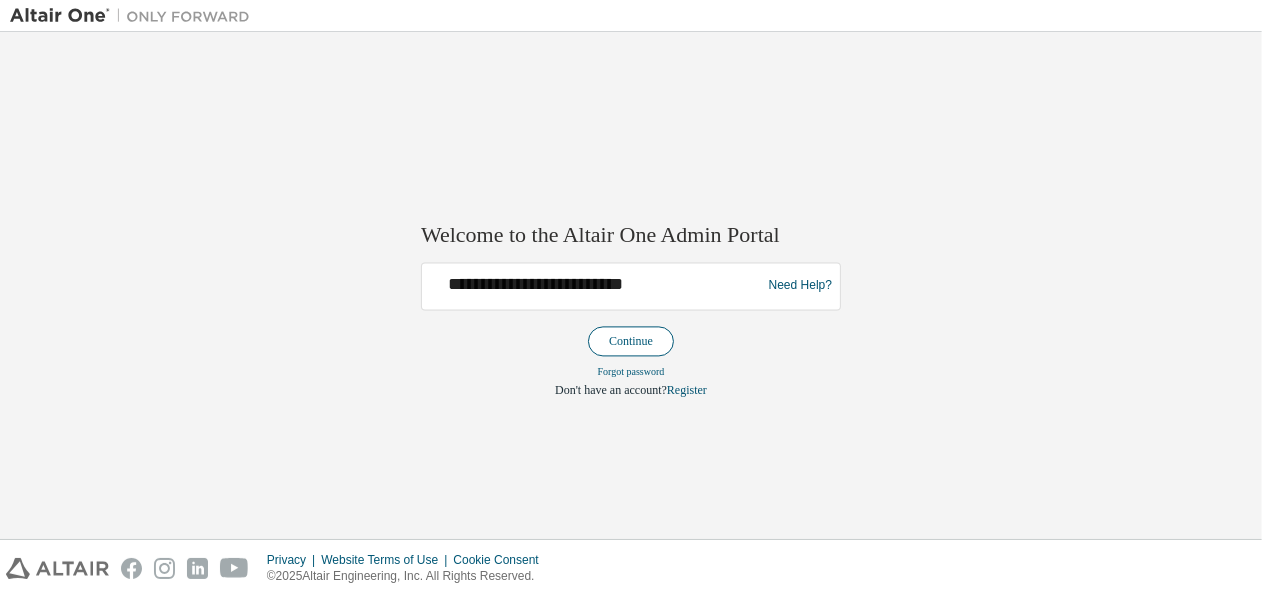 click on "Continue" at bounding box center (631, 341) 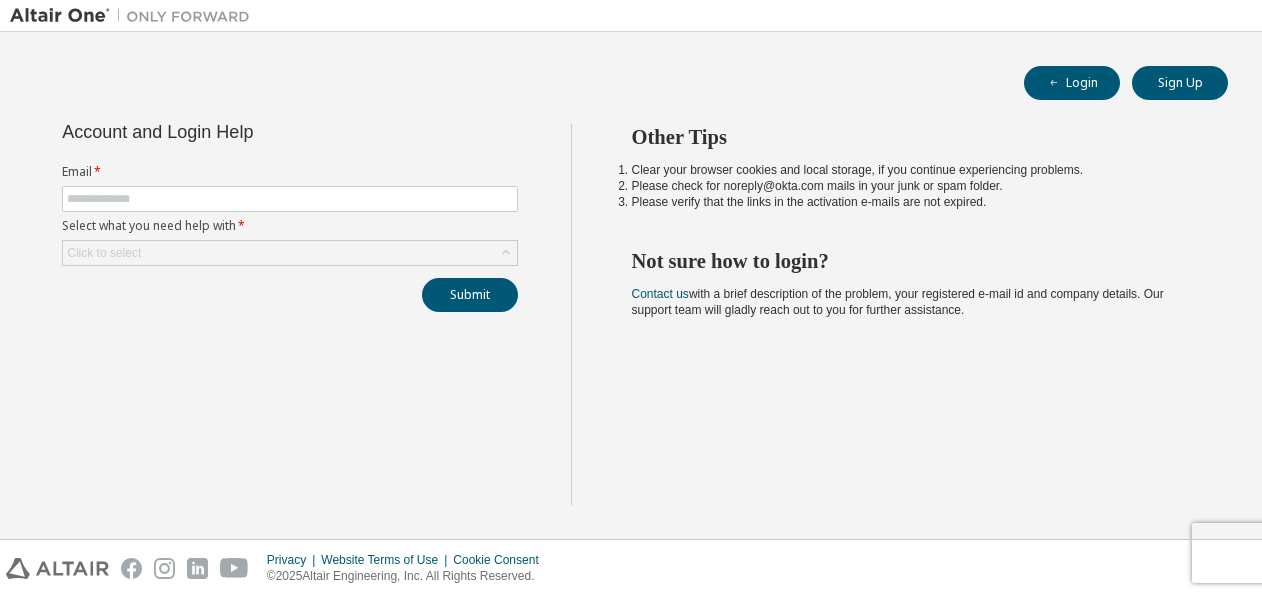 scroll, scrollTop: 0, scrollLeft: 0, axis: both 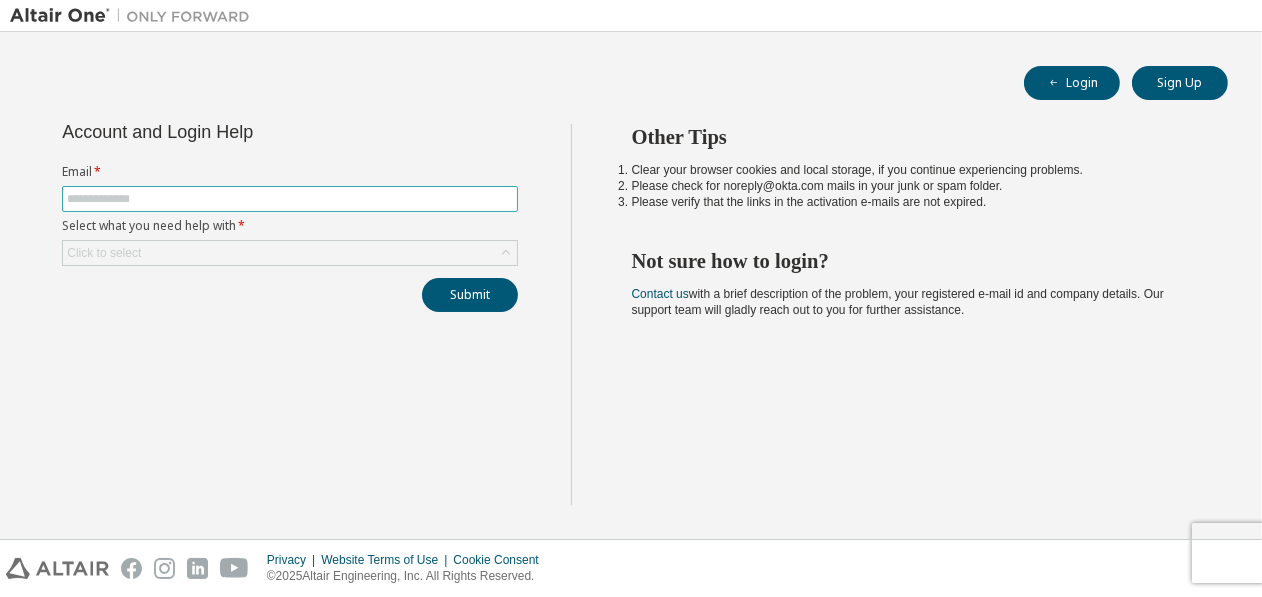 click at bounding box center (290, 199) 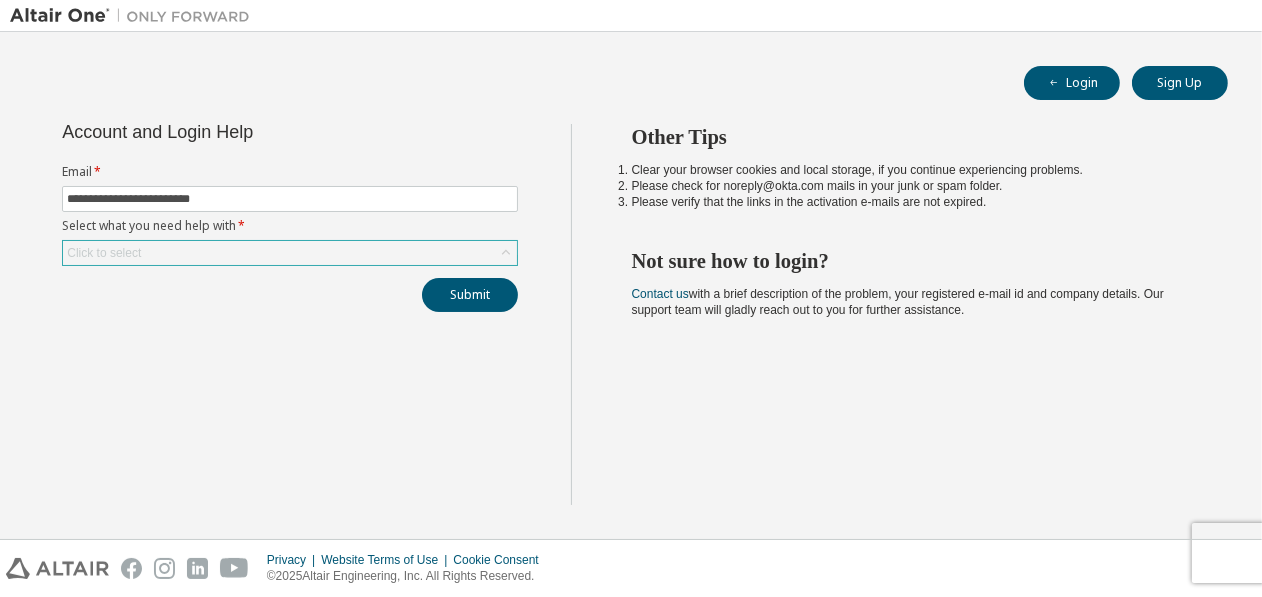 click on "Click to select" at bounding box center (290, 253) 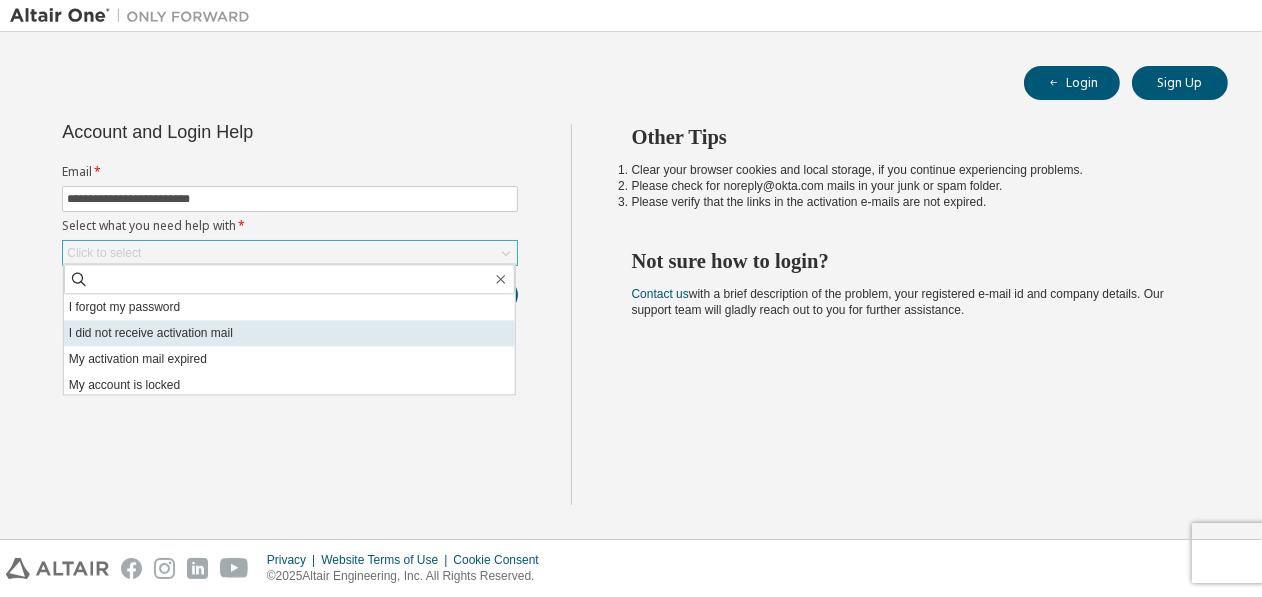 click on "I did not receive activation mail" at bounding box center [289, 333] 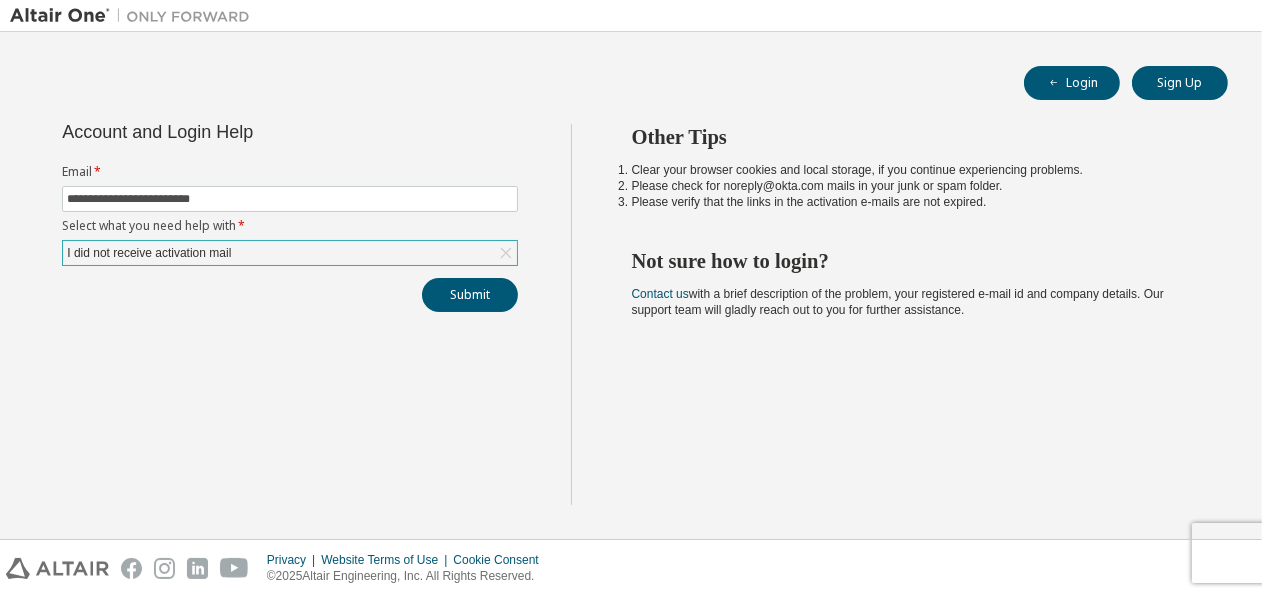 click on "I did not receive activation mail" at bounding box center [290, 253] 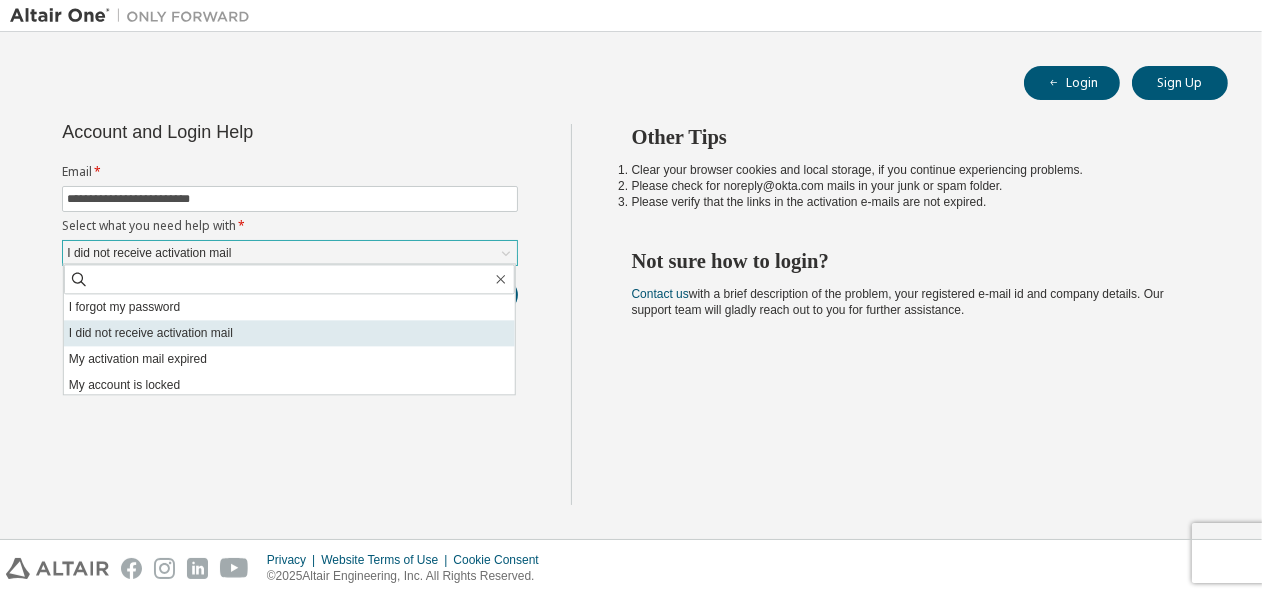 click on "I did not receive activation mail" at bounding box center (289, 333) 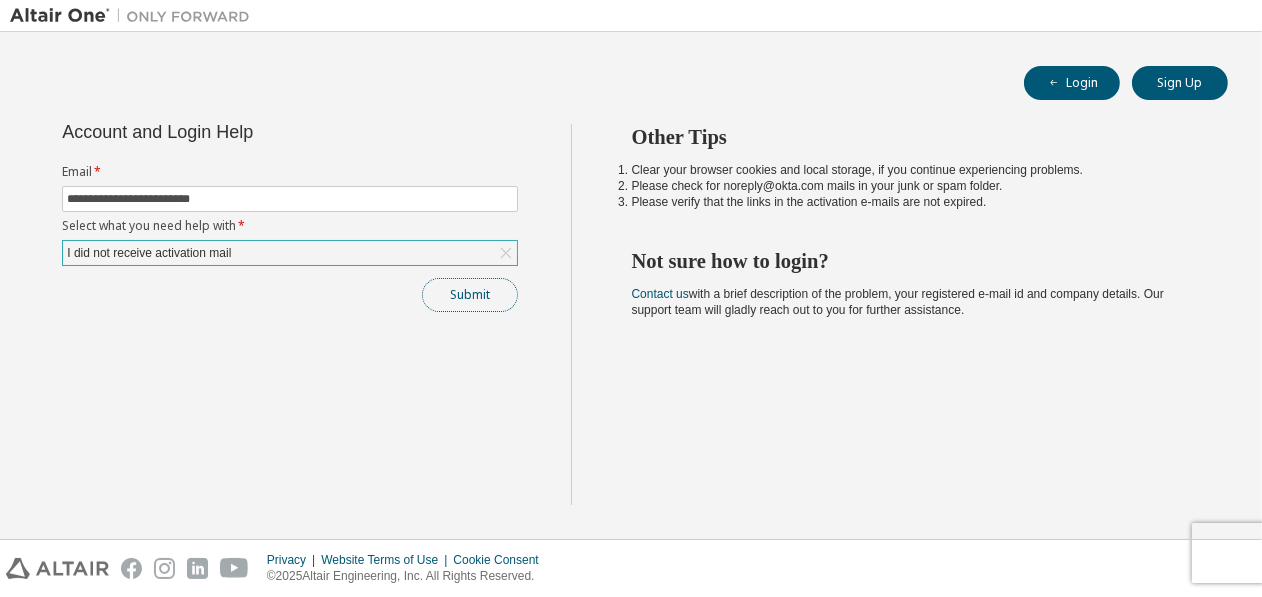 click on "Submit" at bounding box center [470, 295] 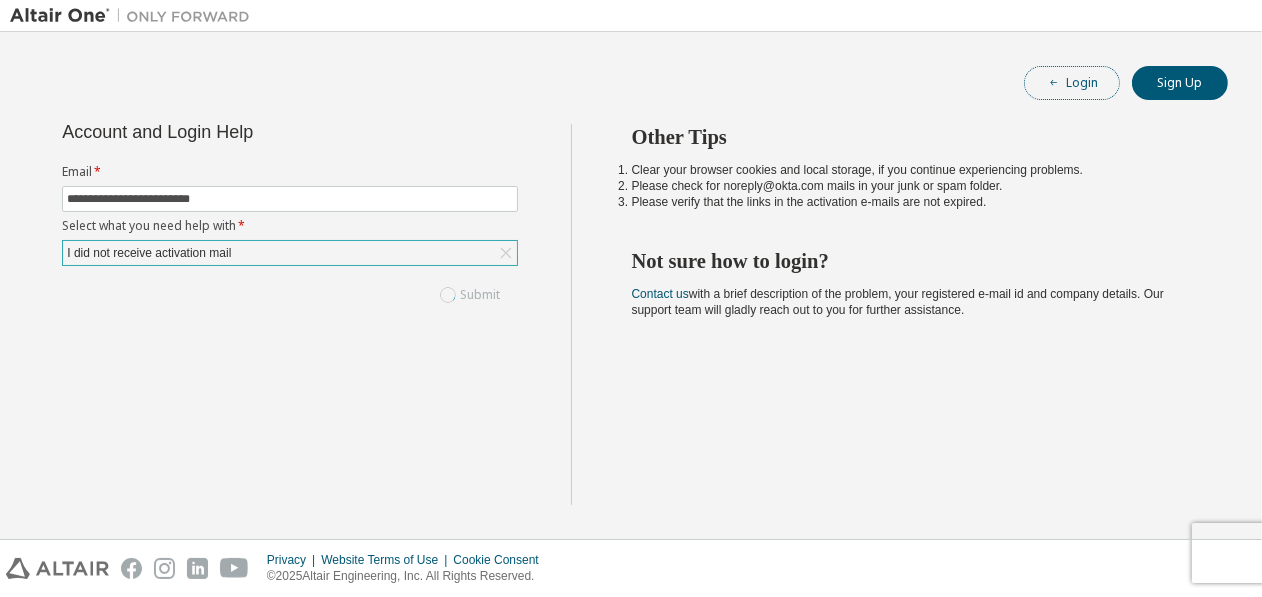 click on "Login" at bounding box center [1072, 83] 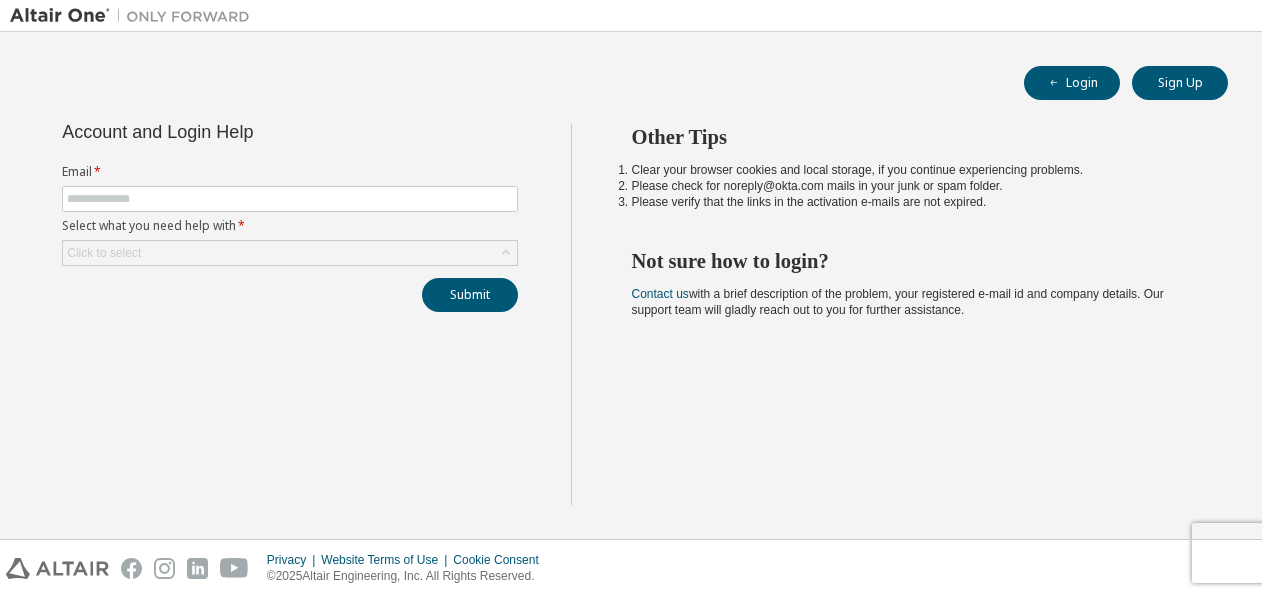 scroll, scrollTop: 0, scrollLeft: 0, axis: both 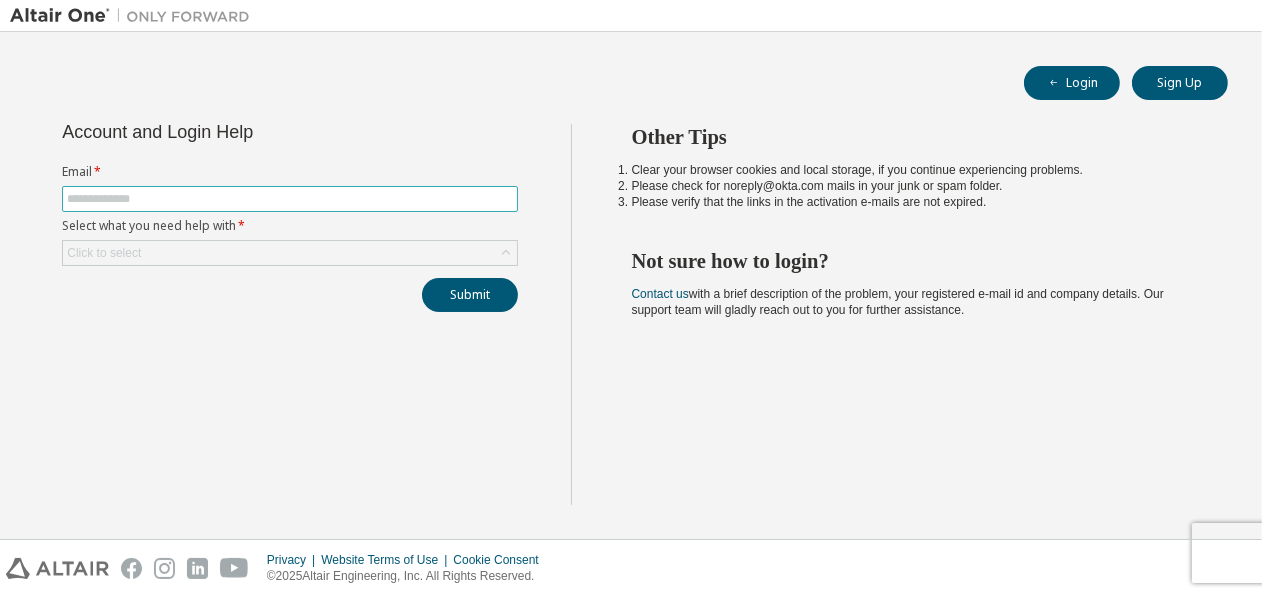 click at bounding box center [290, 199] 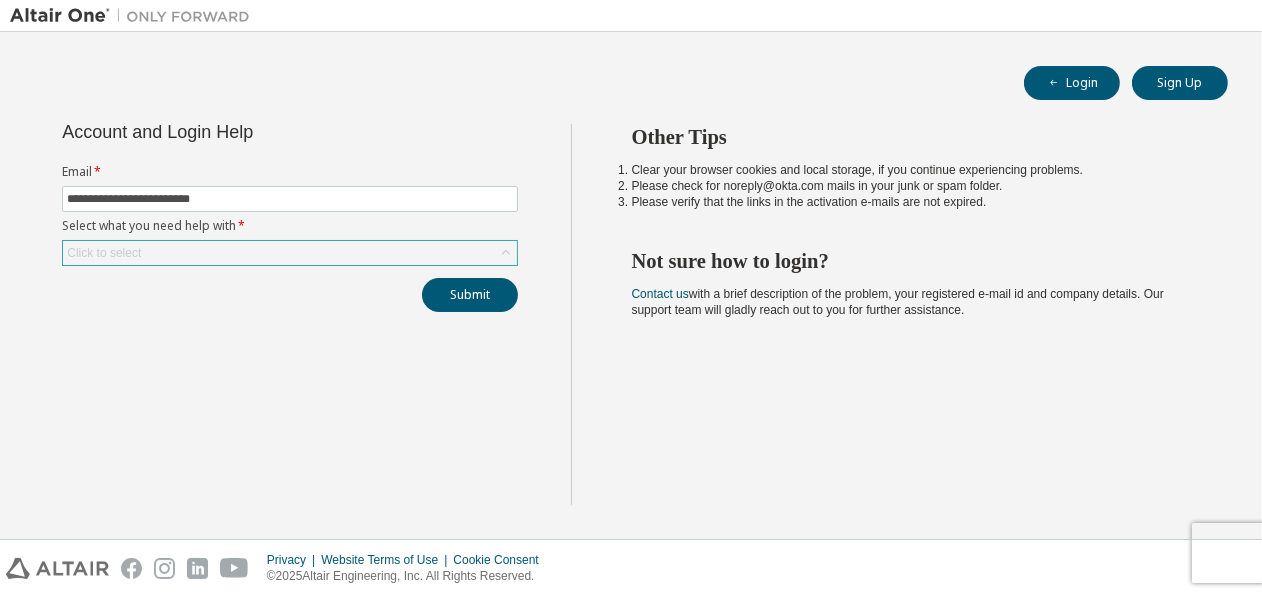 click on "Click to select" at bounding box center (290, 253) 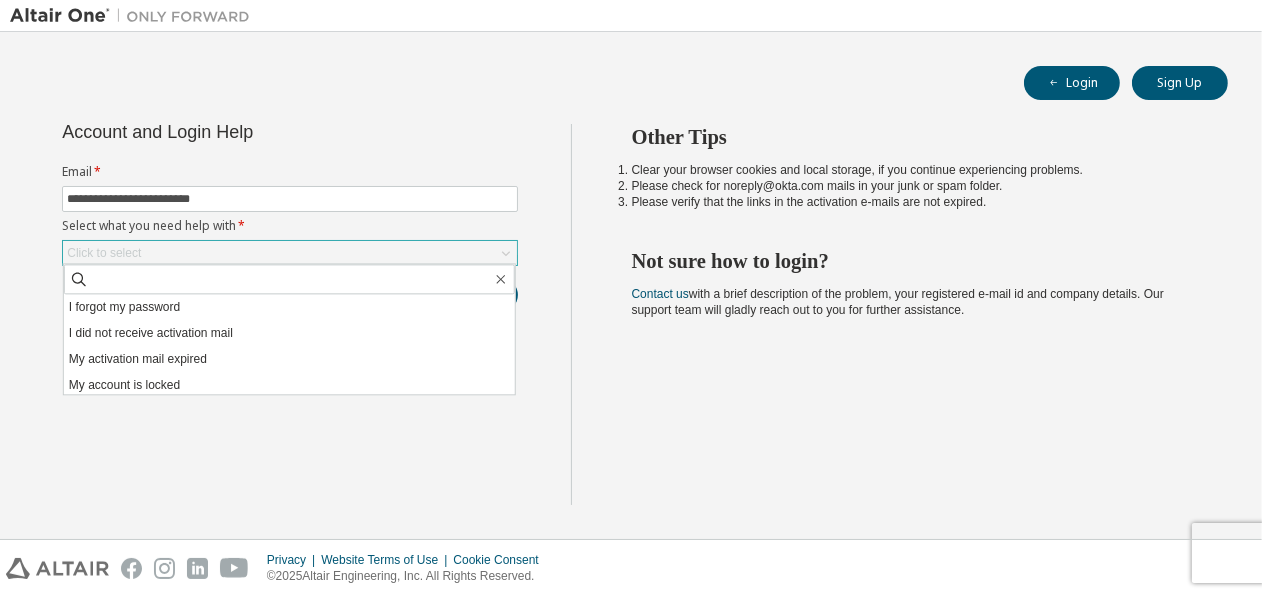 click on "Click to select" at bounding box center [290, 253] 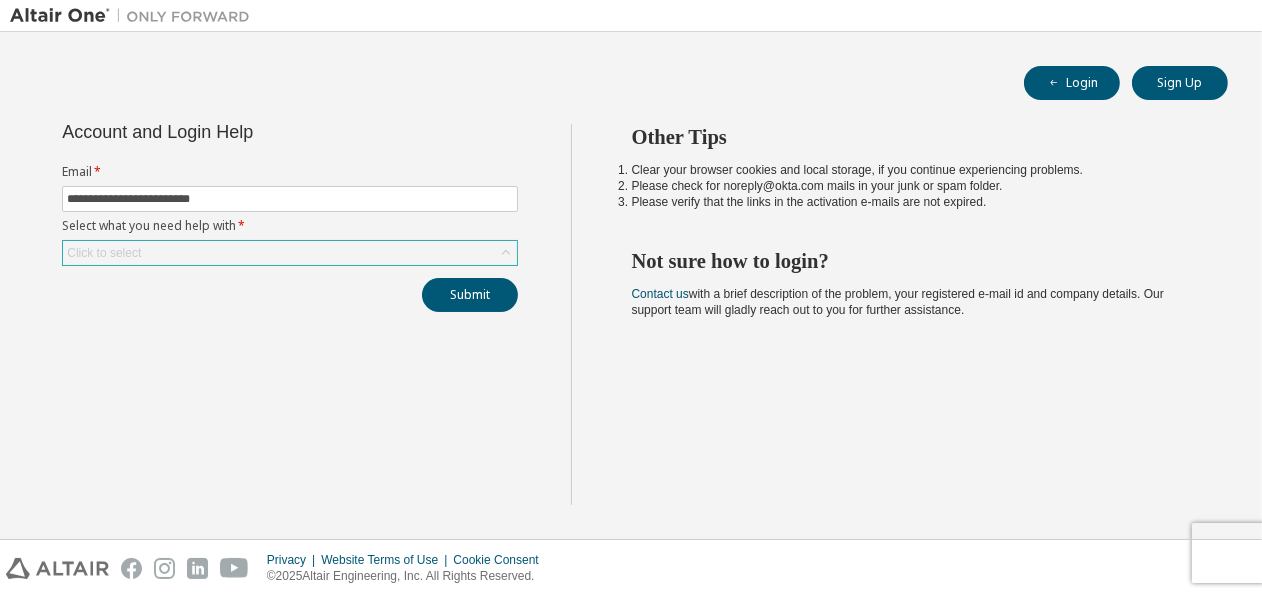 click 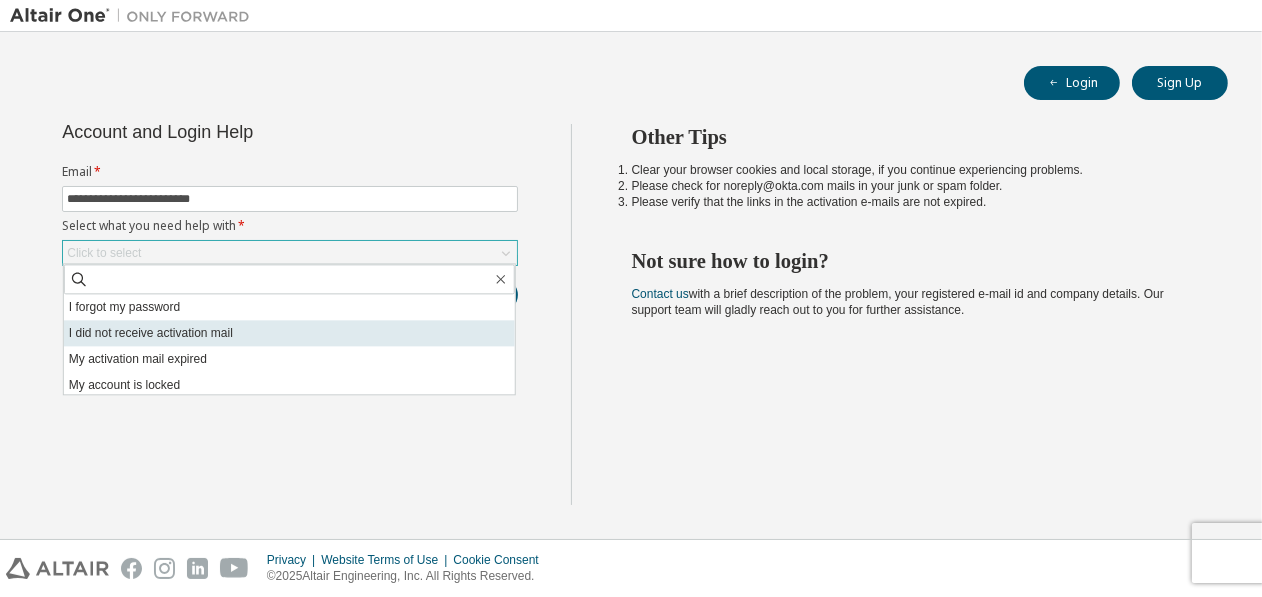 scroll, scrollTop: 56, scrollLeft: 0, axis: vertical 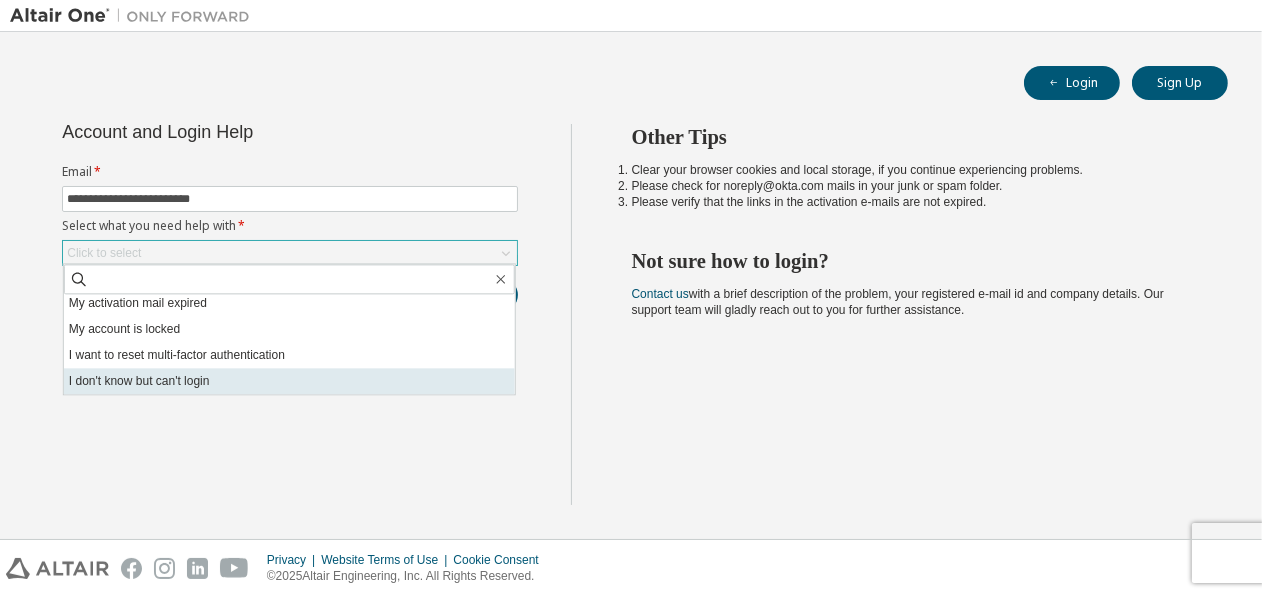 click on "I don't know but can't login" at bounding box center [289, 381] 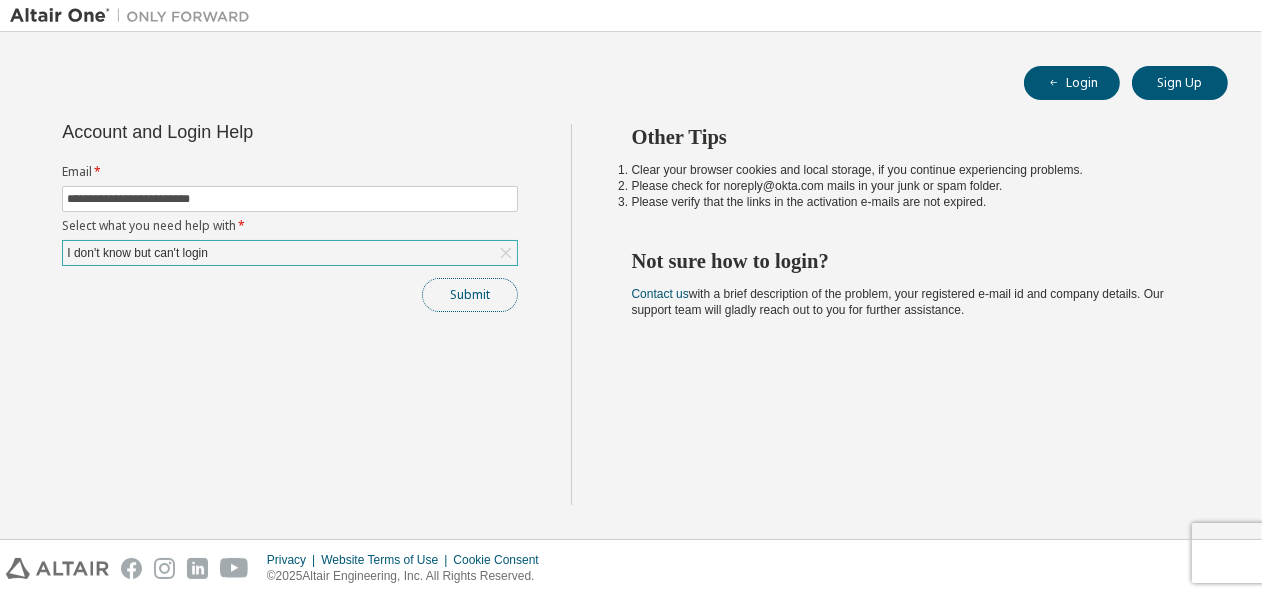 click on "Submit" at bounding box center [470, 295] 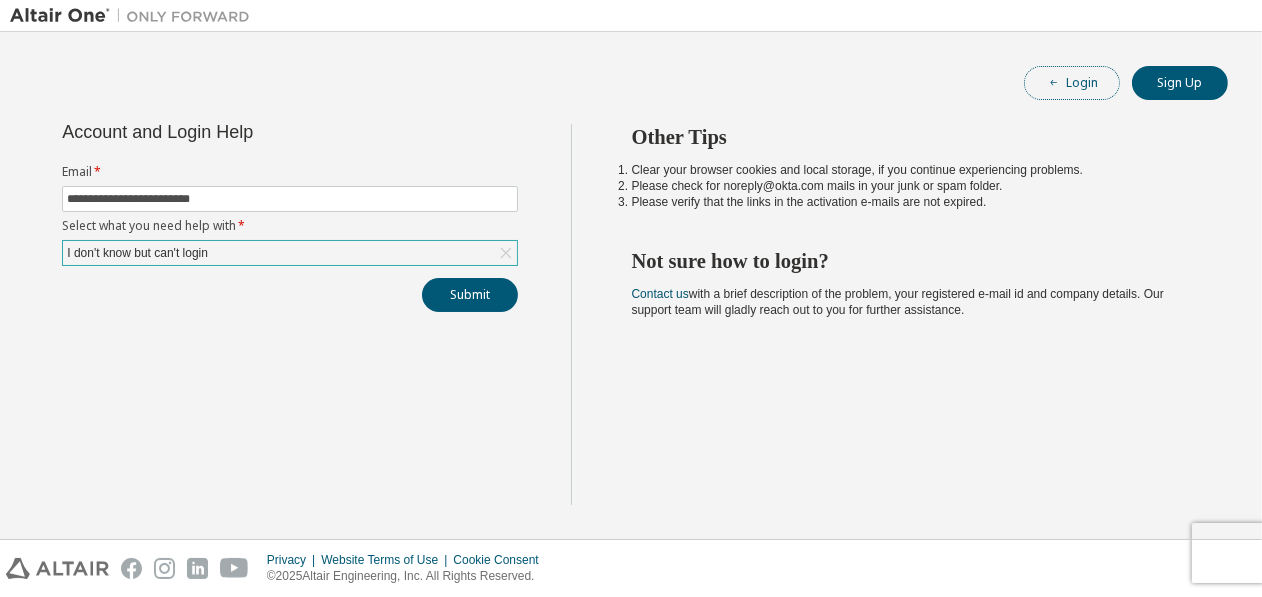click on "Login" at bounding box center [1072, 83] 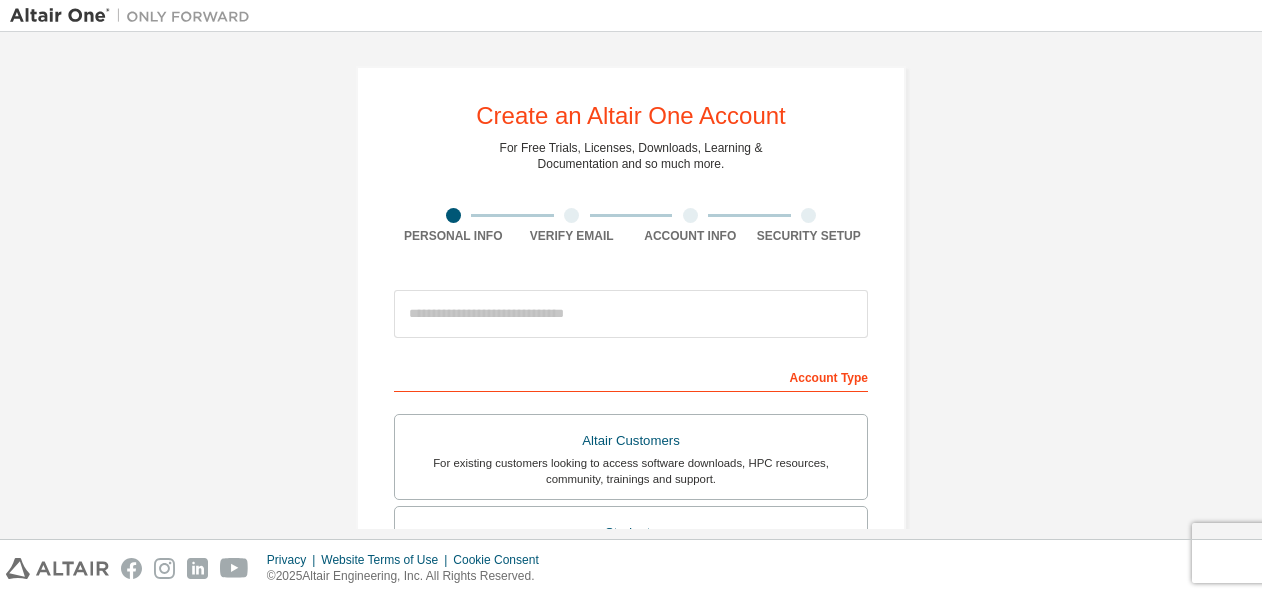 scroll, scrollTop: 0, scrollLeft: 0, axis: both 